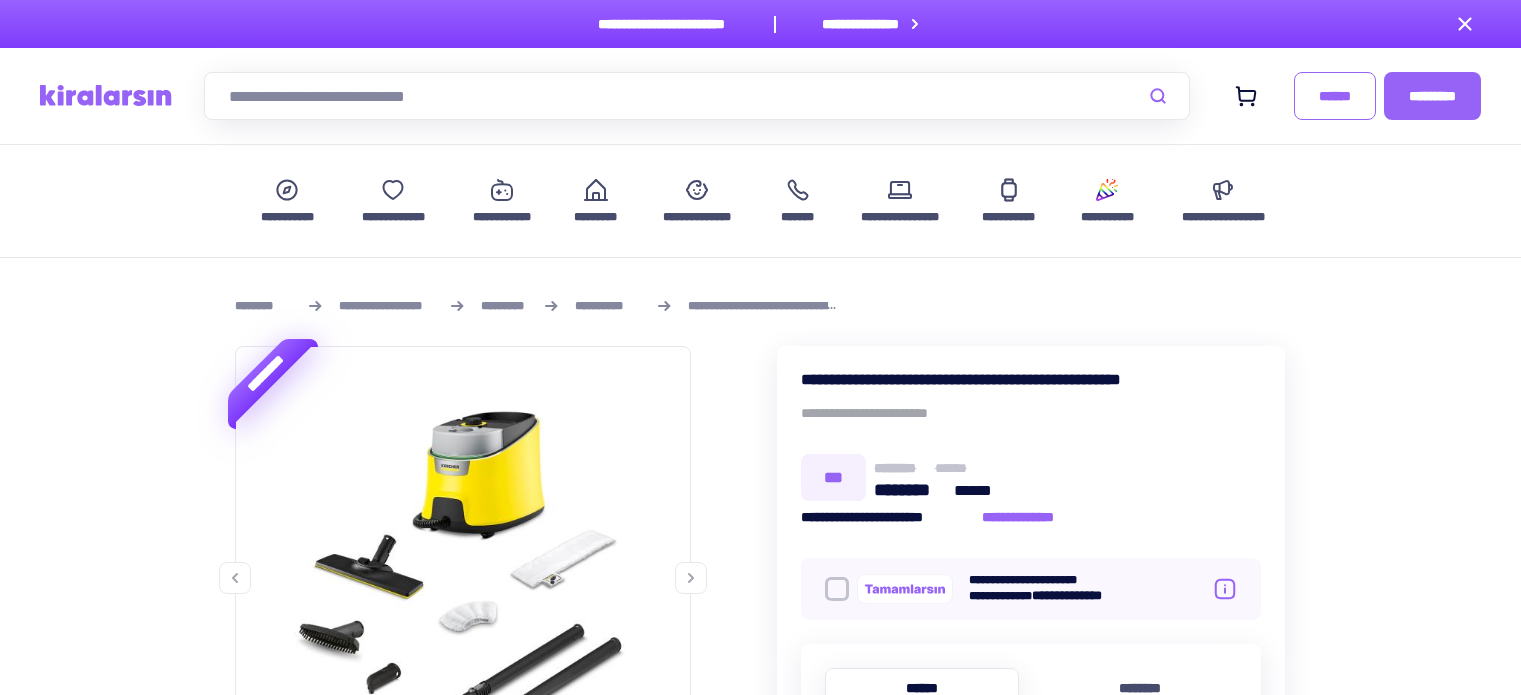 scroll, scrollTop: 148, scrollLeft: 0, axis: vertical 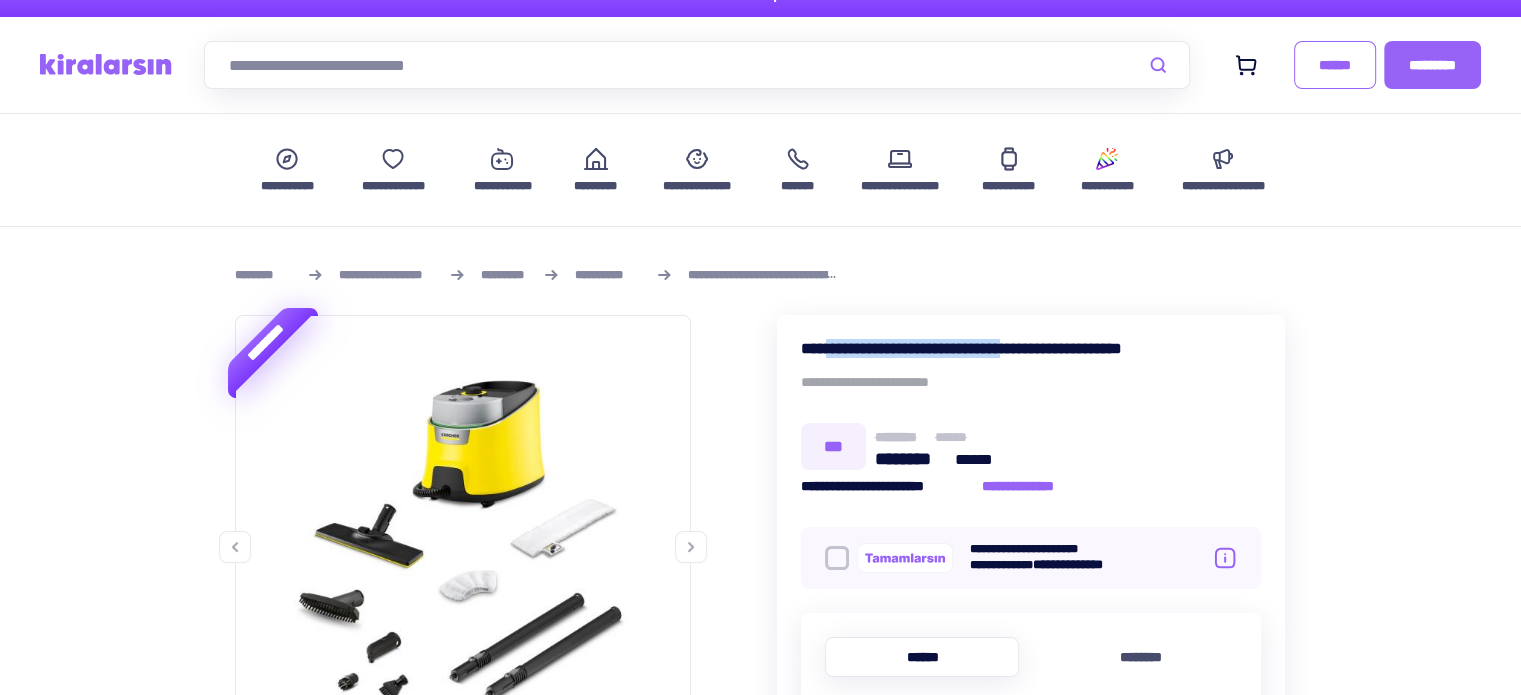 drag, startPoint x: 860, startPoint y: 334, endPoint x: 1086, endPoint y: 334, distance: 226 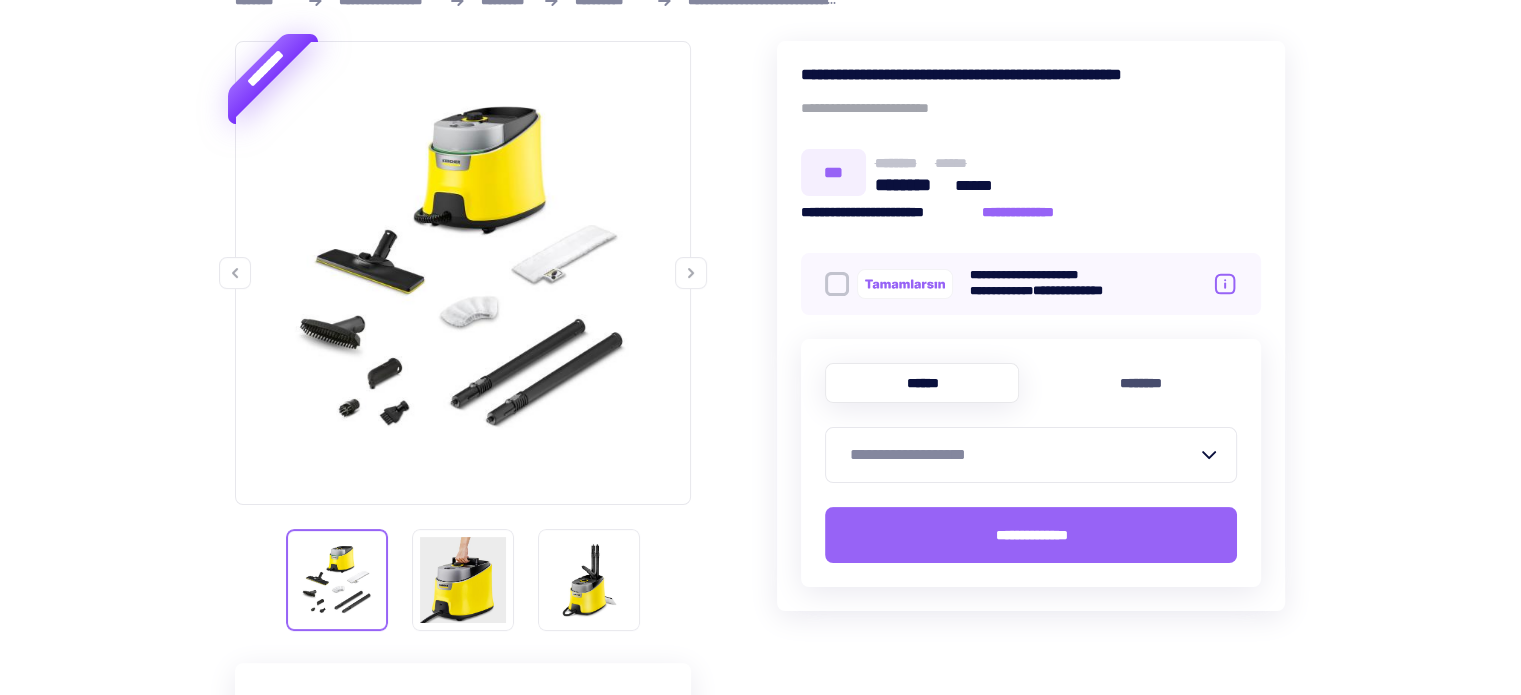 scroll, scrollTop: 331, scrollLeft: 0, axis: vertical 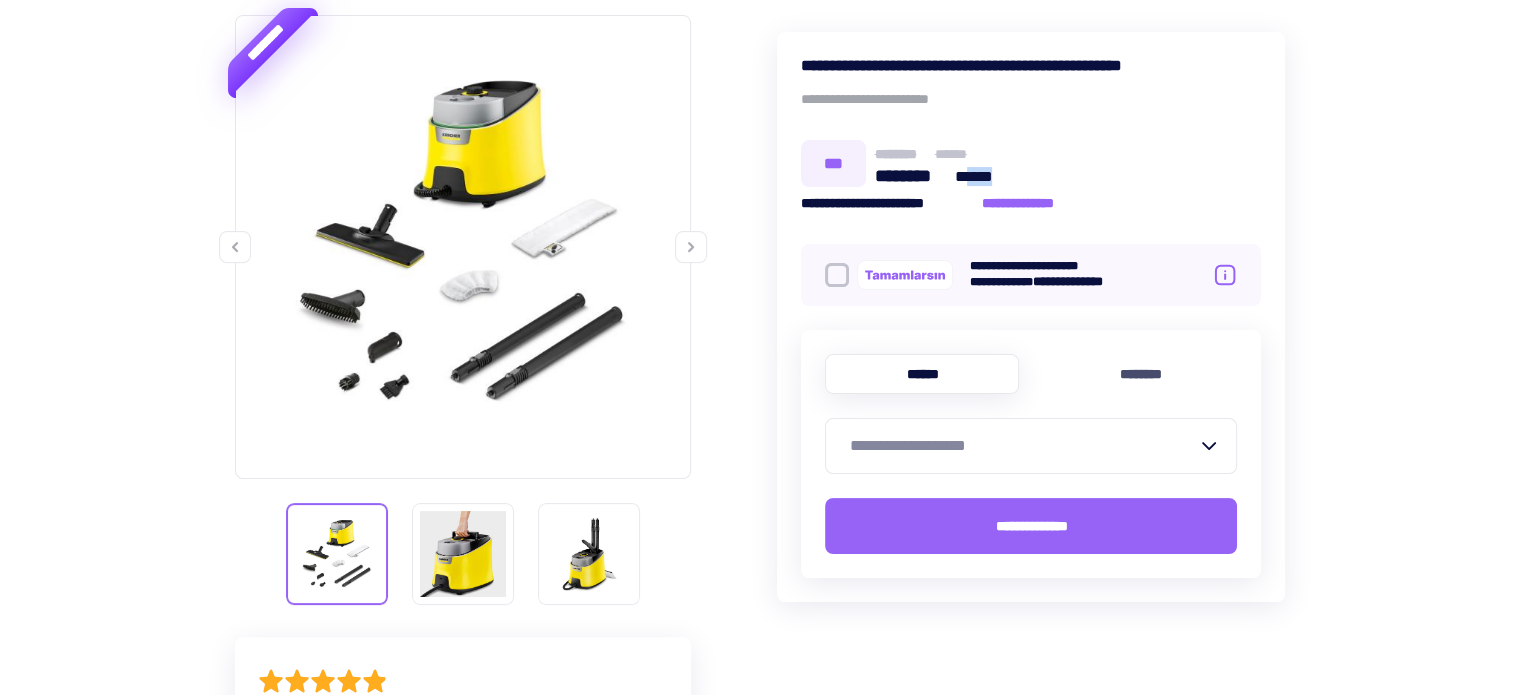 drag, startPoint x: 966, startPoint y: 169, endPoint x: 1015, endPoint y: 173, distance: 49.162994 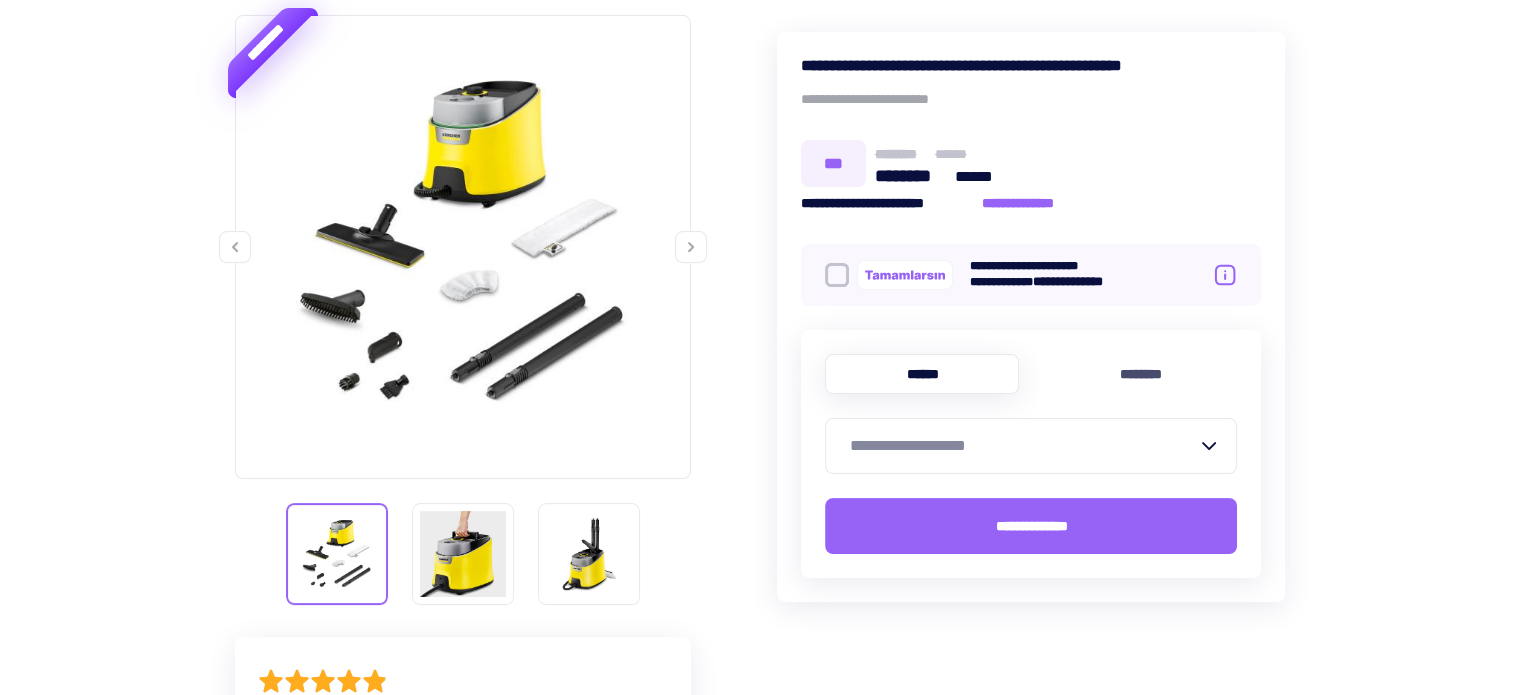 click on "**********" at bounding box center (1023, 446) 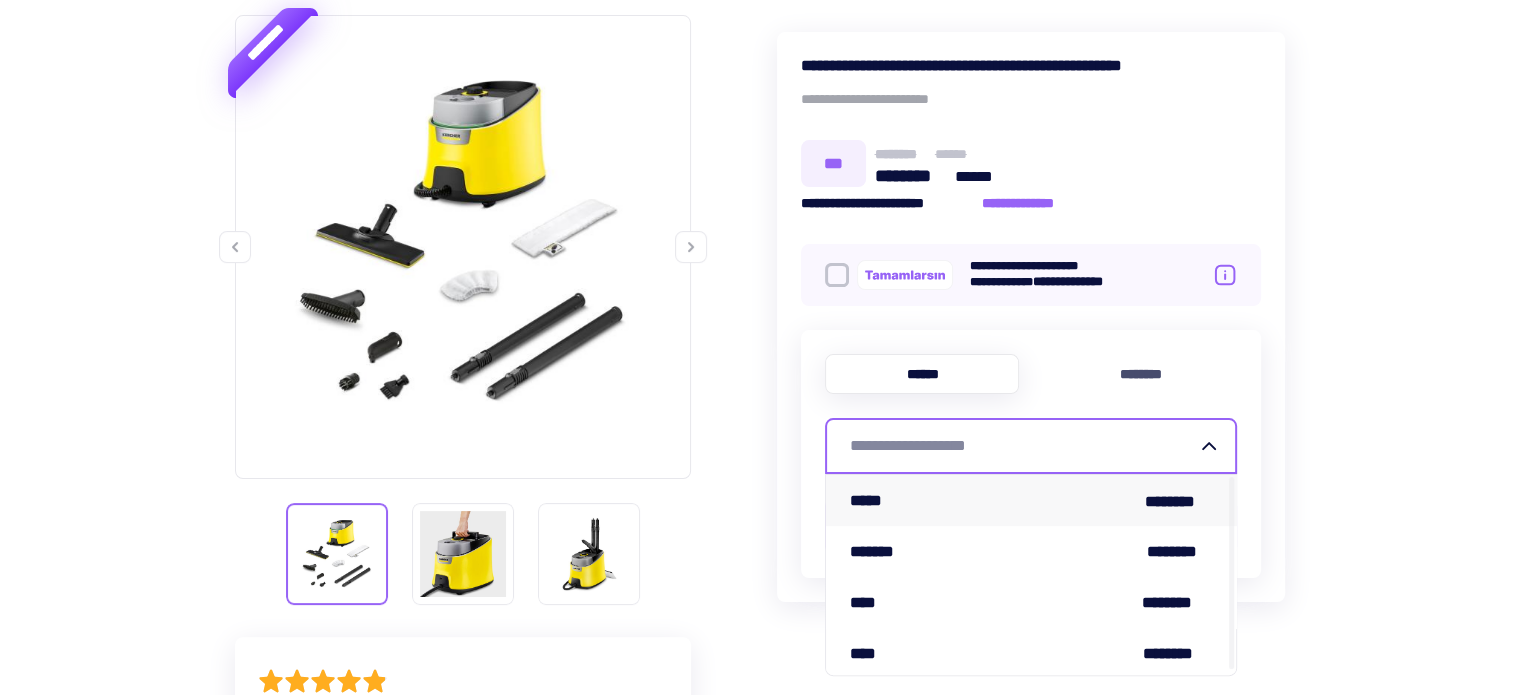 click on "[FIRST] [LAST]" at bounding box center (1031, 500) 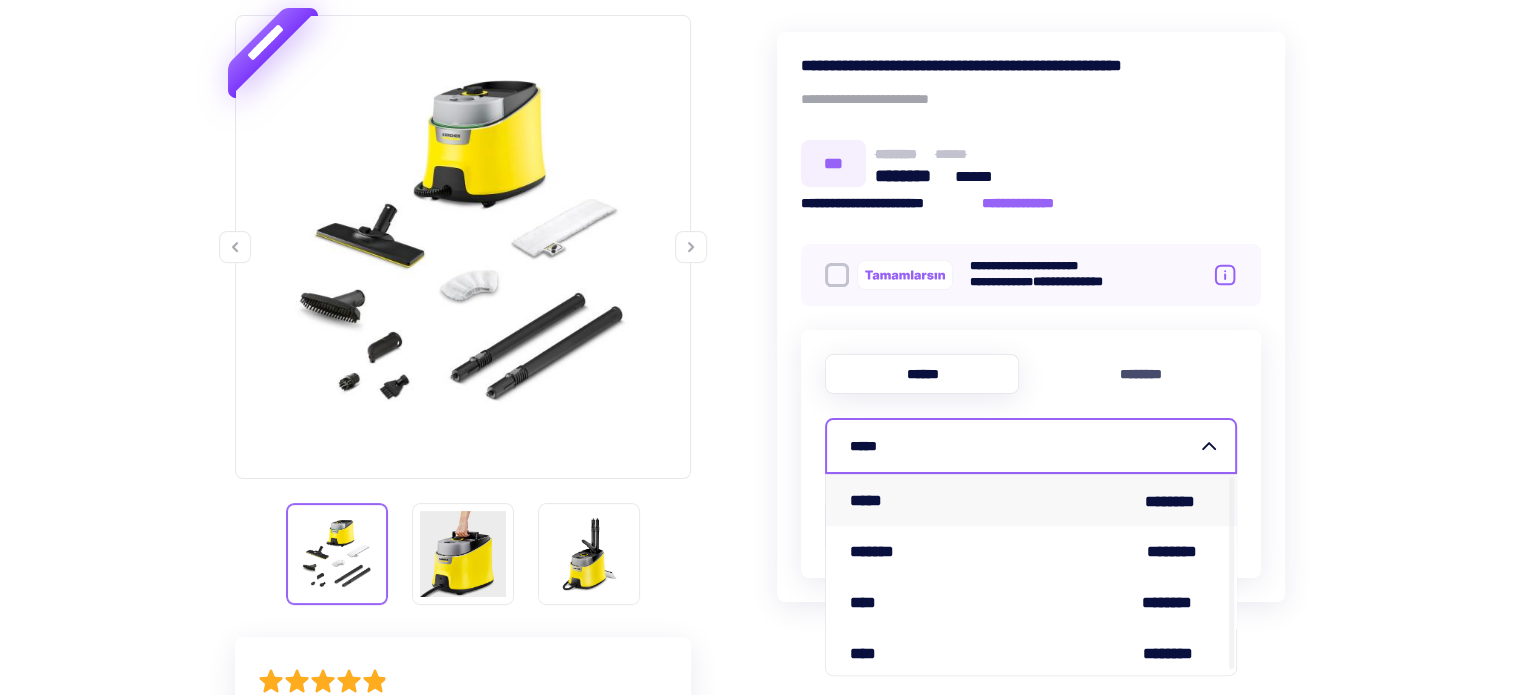 click on "*****" at bounding box center [1023, 446] 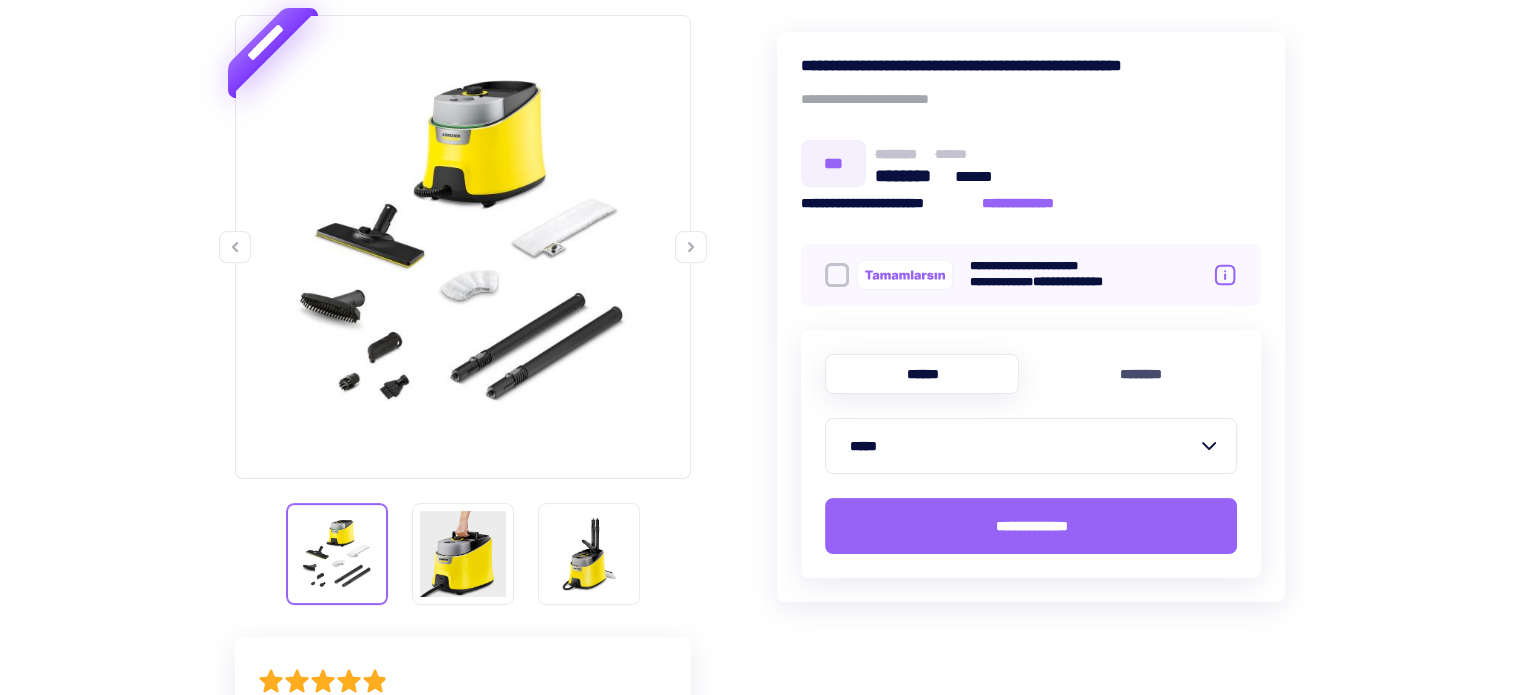 click on "[FIRST] [LAST] [PRODUCT] [VERSION]" at bounding box center (760, 1167) 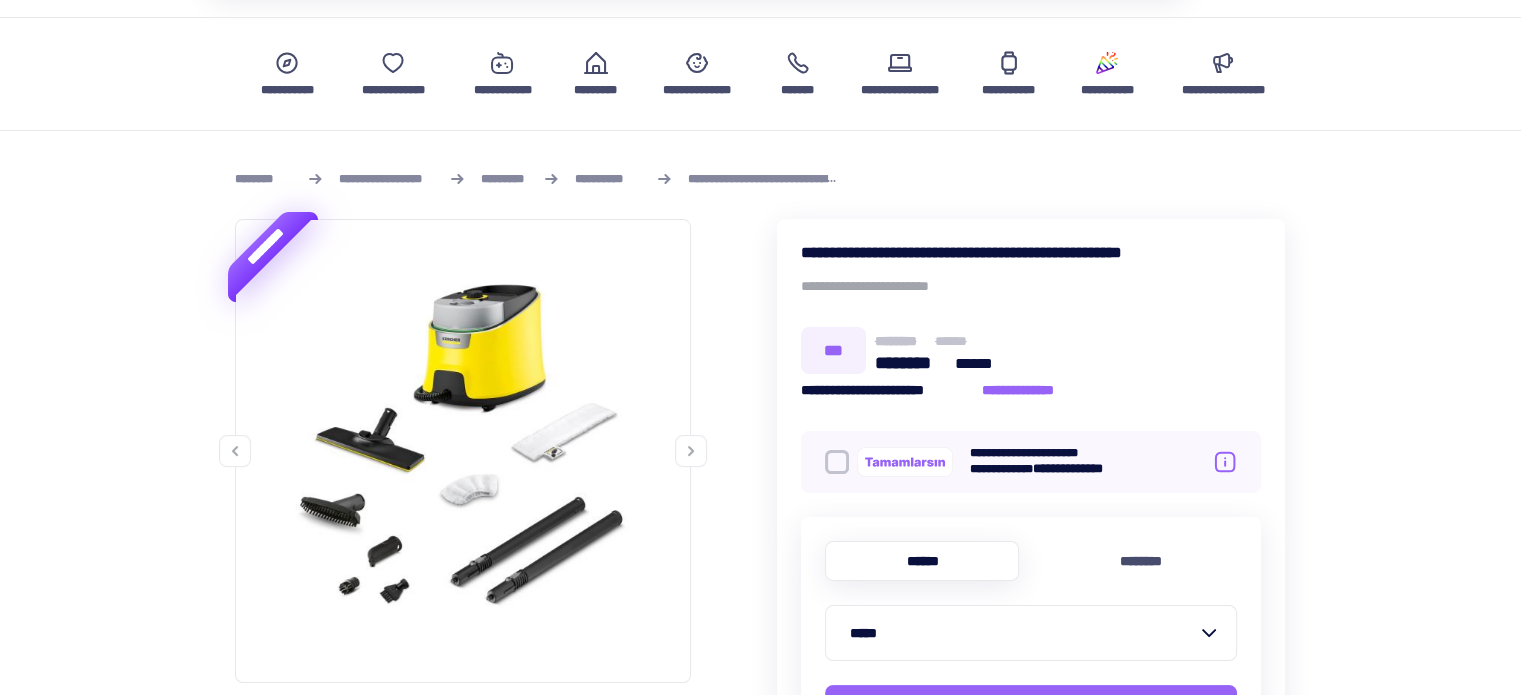 scroll, scrollTop: 0, scrollLeft: 0, axis: both 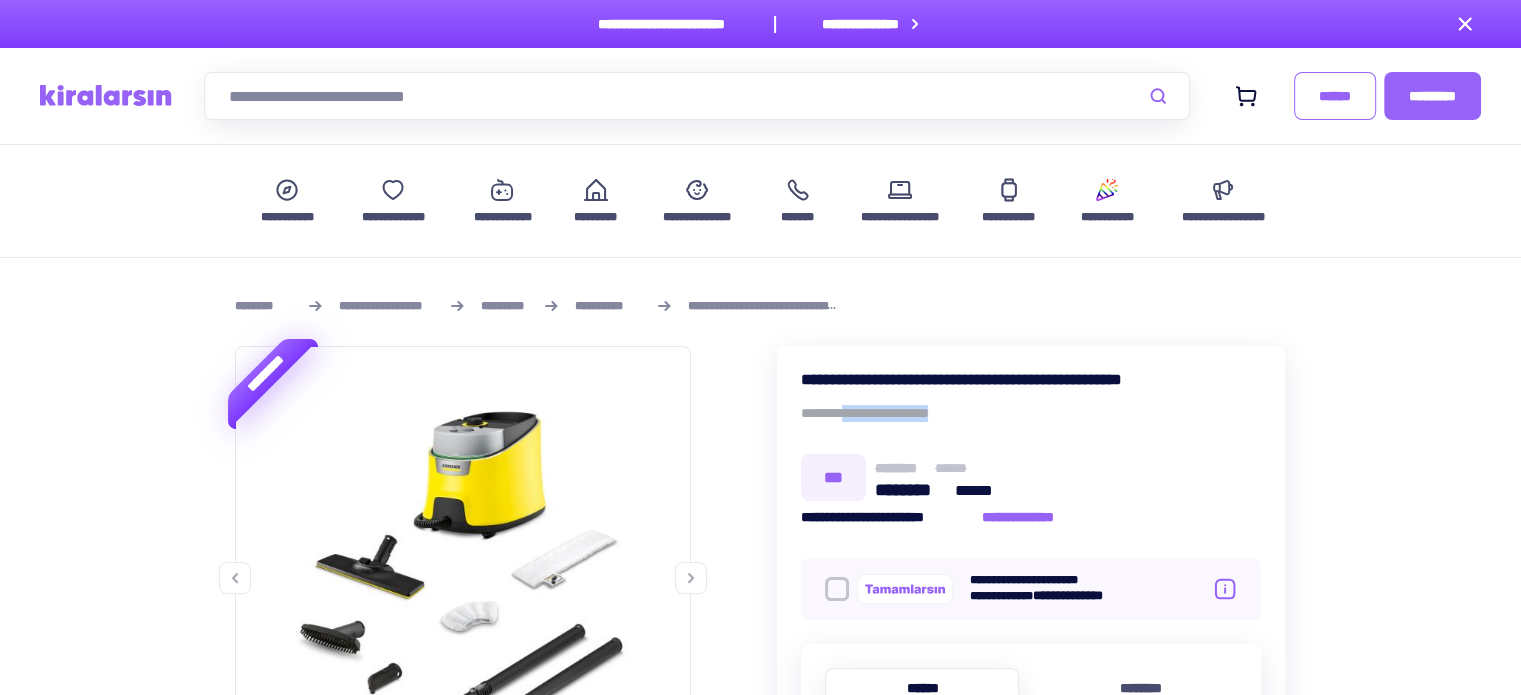 drag, startPoint x: 855, startPoint y: 411, endPoint x: 972, endPoint y: 405, distance: 117.15375 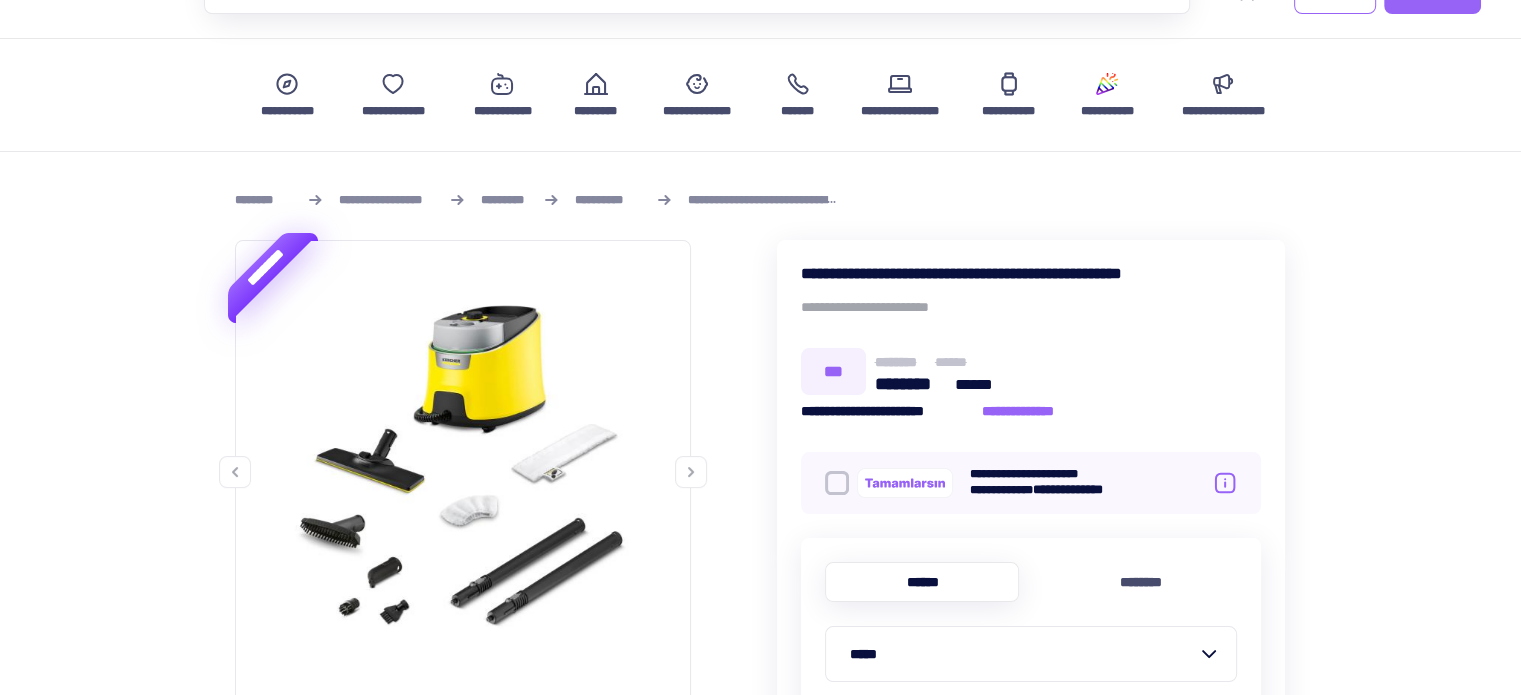 scroll, scrollTop: 200, scrollLeft: 0, axis: vertical 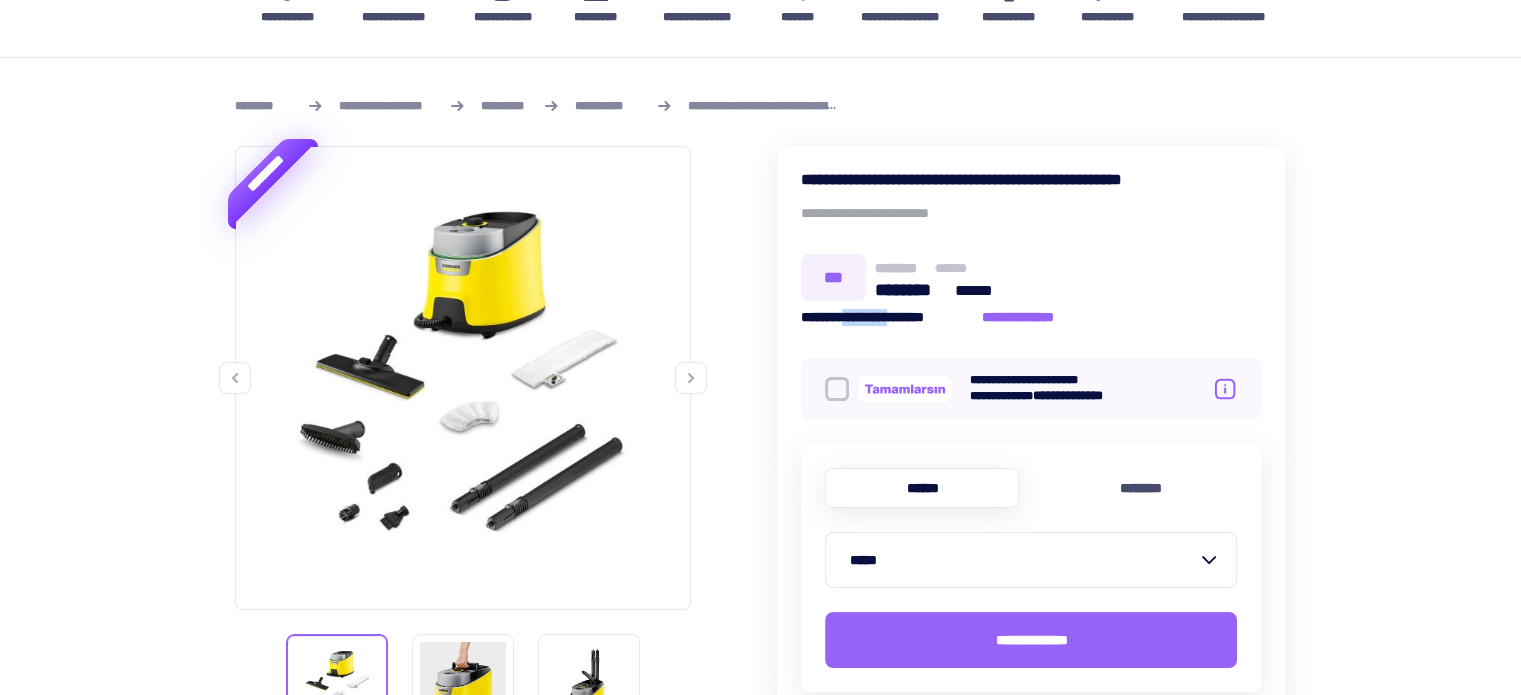 drag, startPoint x: 861, startPoint y: 321, endPoint x: 920, endPoint y: 319, distance: 59.03389 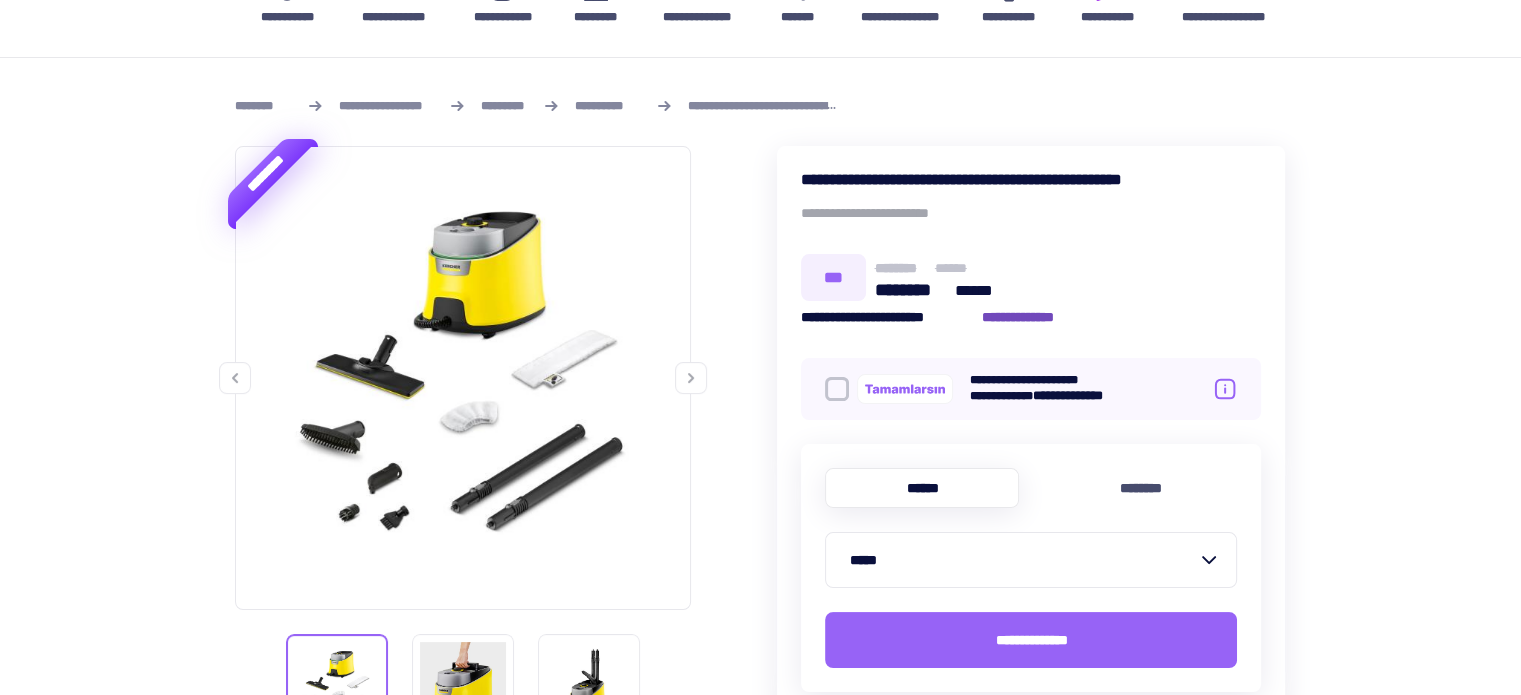 click on "**********" at bounding box center (1029, 317) 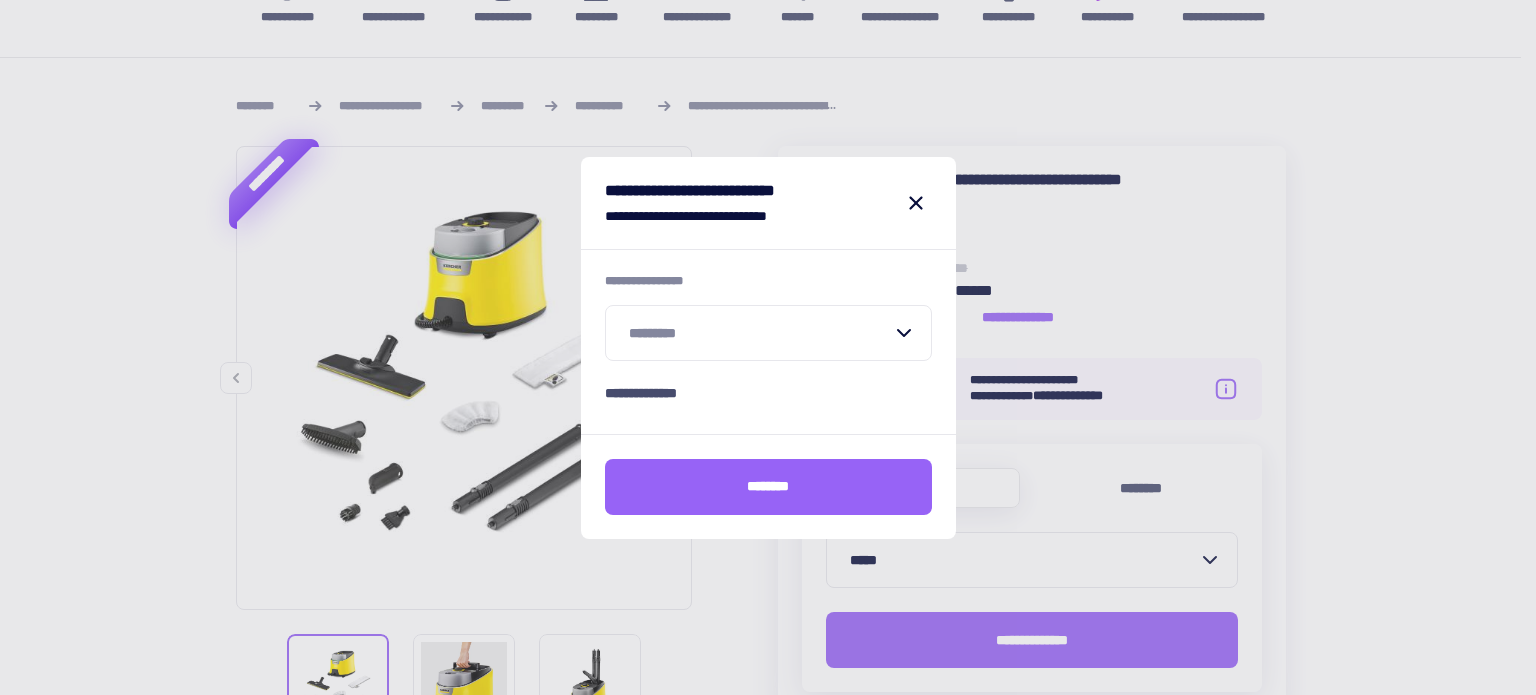 click at bounding box center [760, 333] 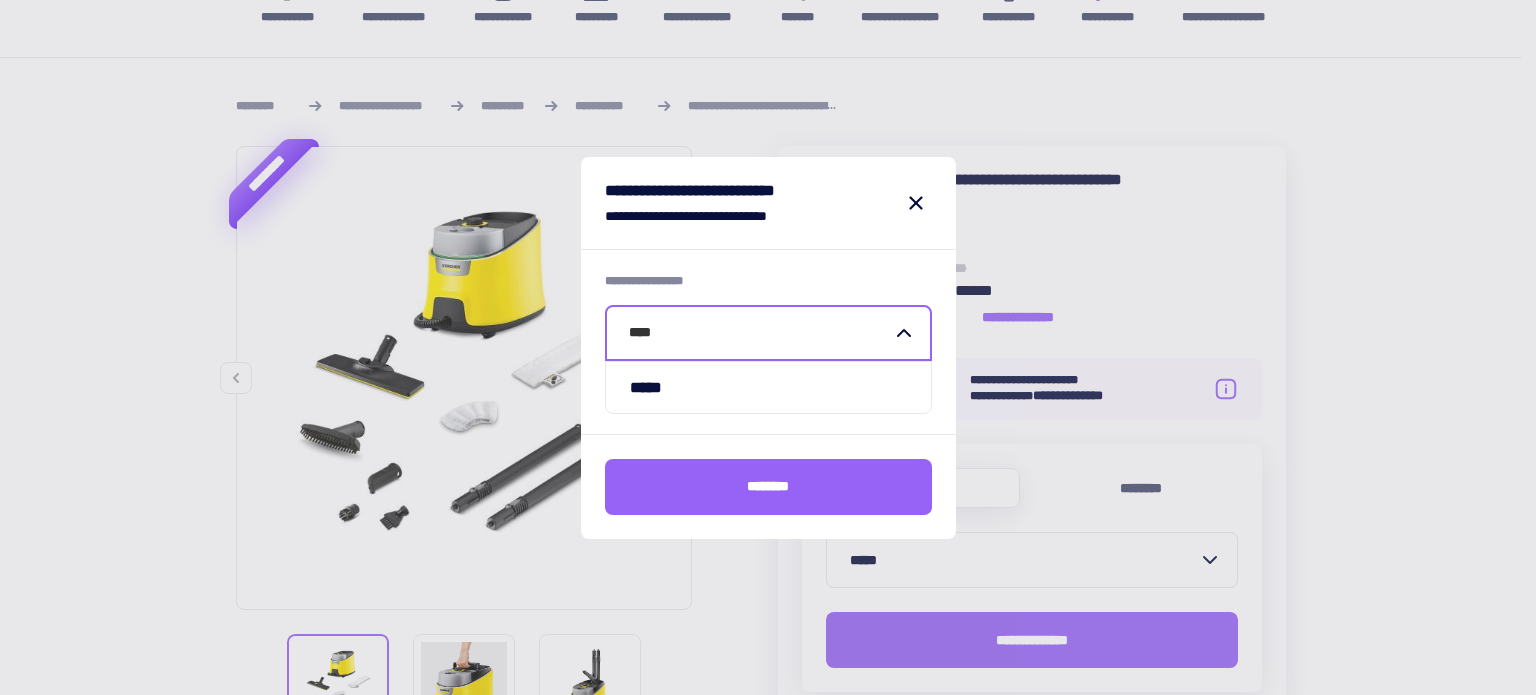 type on "*****" 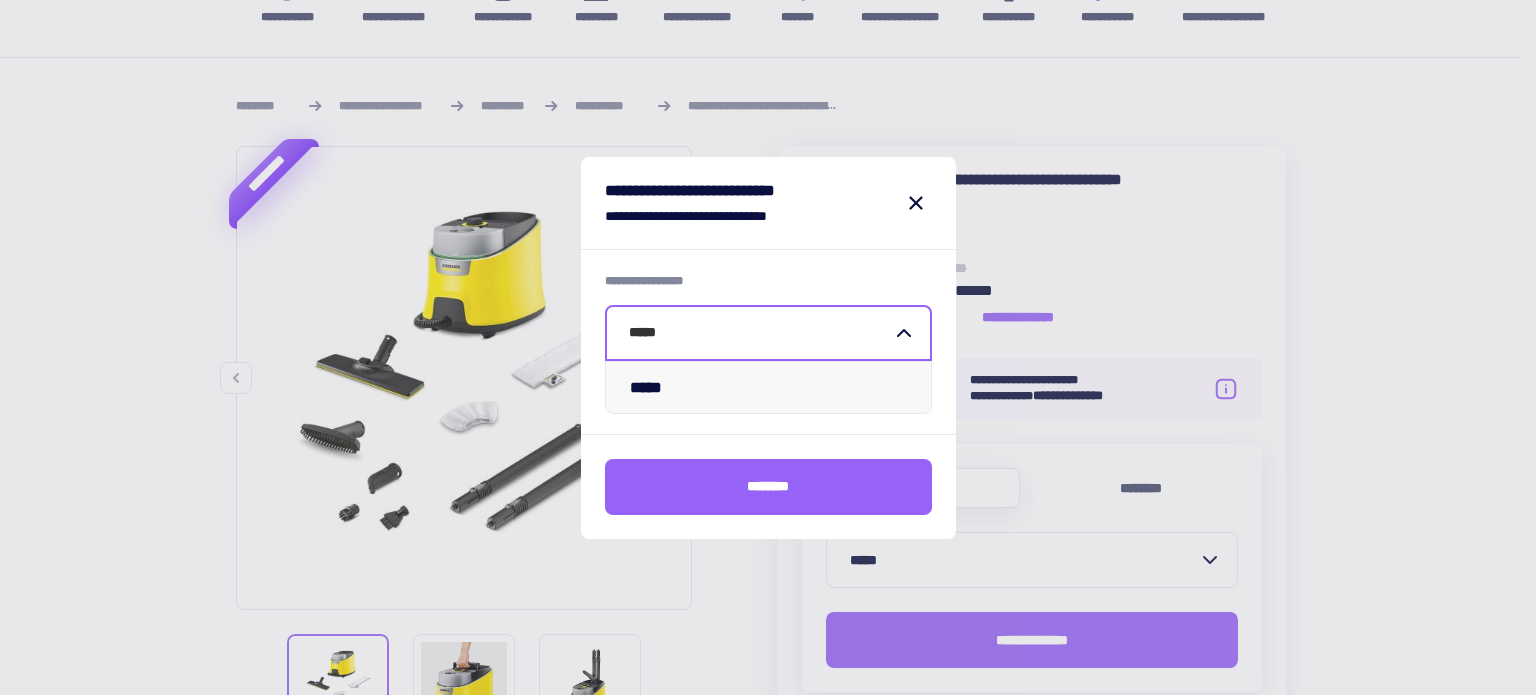 click on "*****" at bounding box center (768, 387) 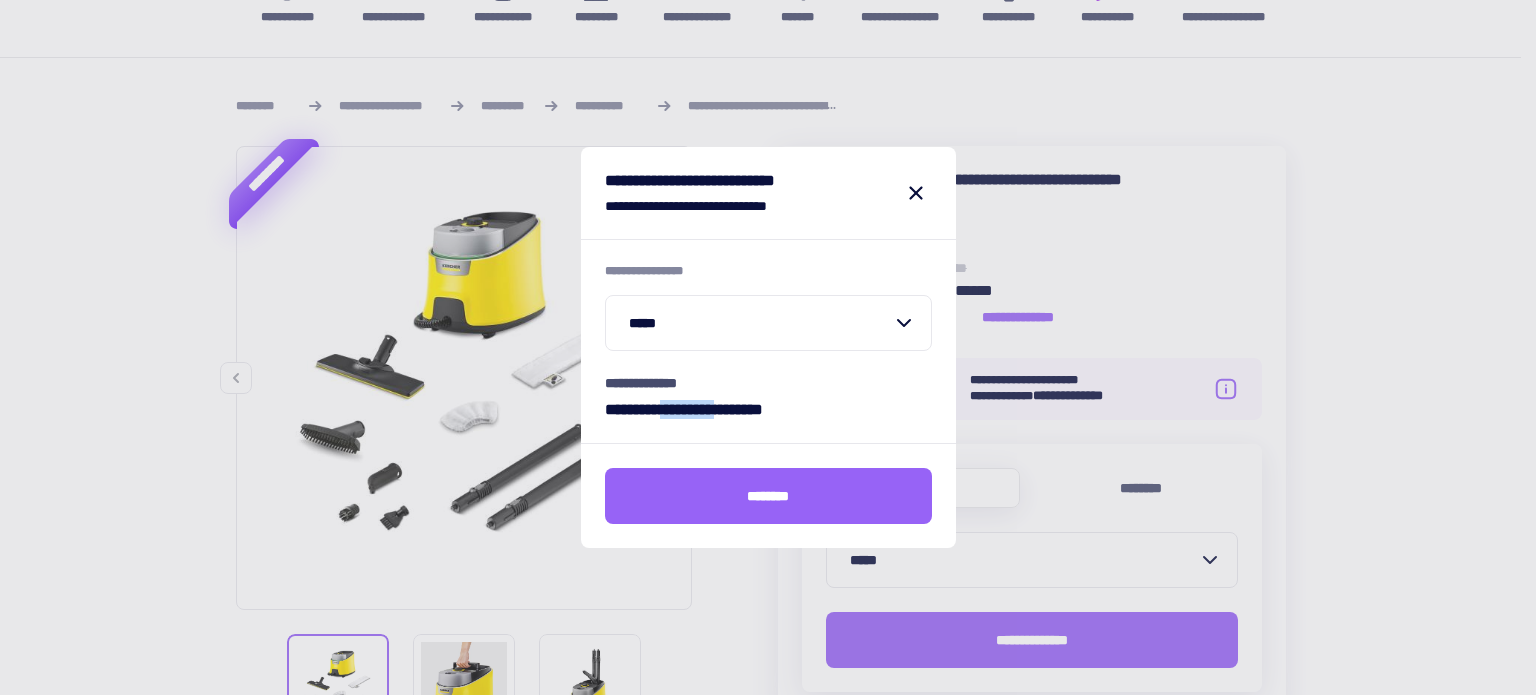 click on "[FIRST] [LAST]" at bounding box center (768, 397) 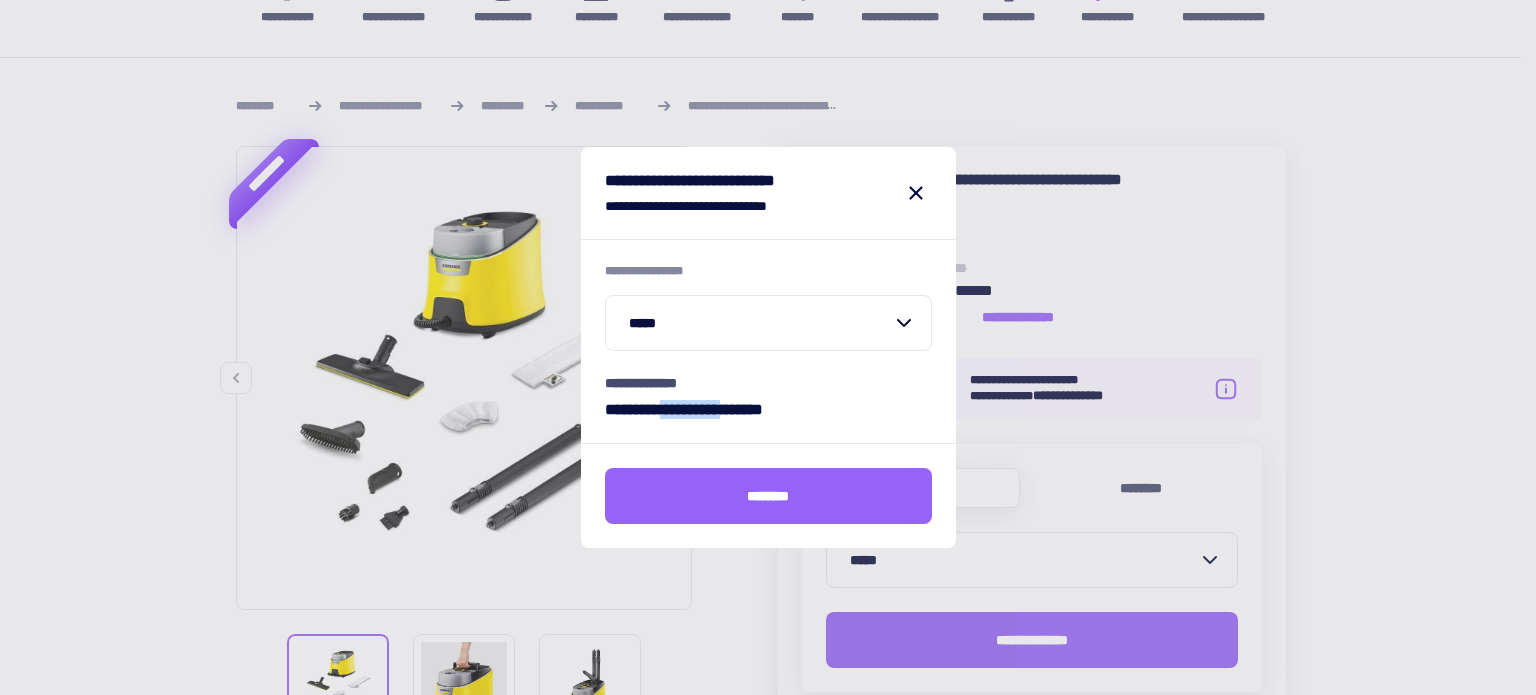 click on "[FIRST] [LAST]" at bounding box center [768, 397] 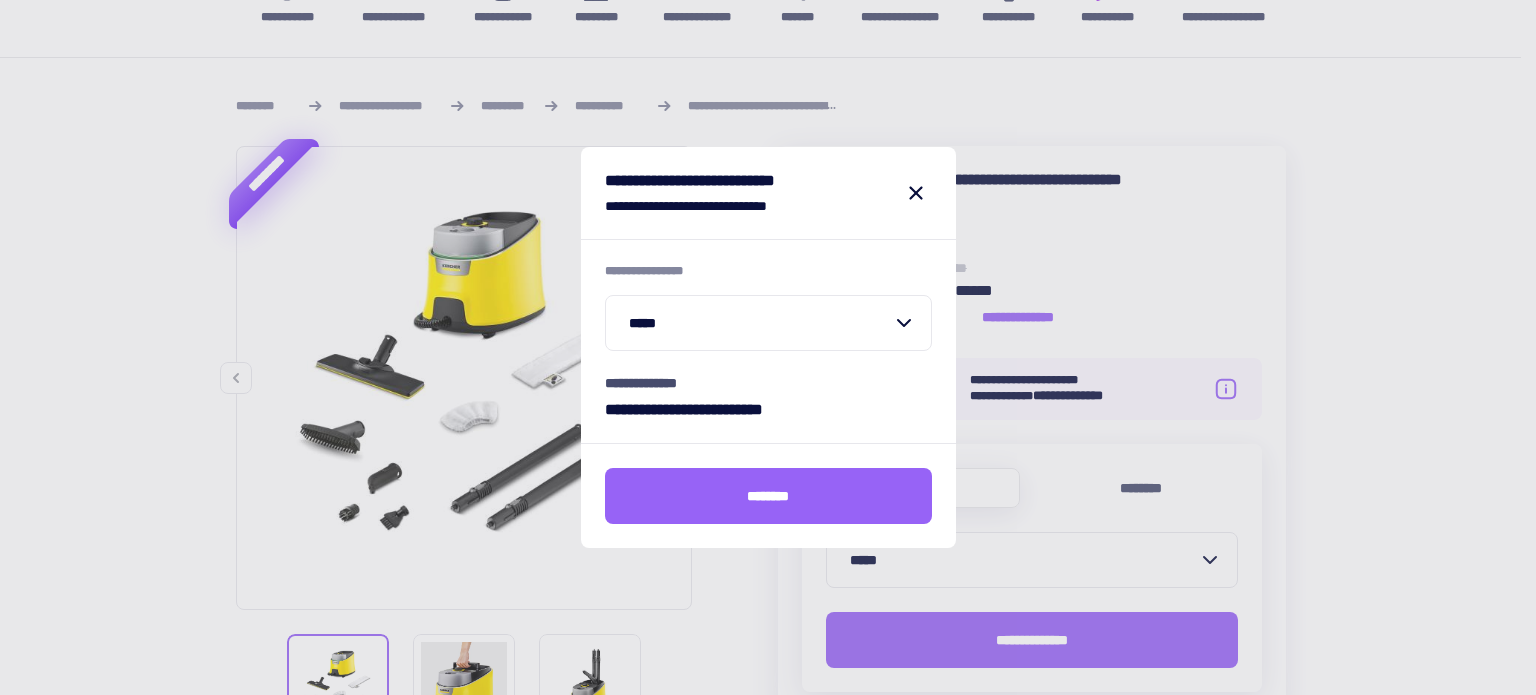 click on "[FIRST] [LAST]" at bounding box center [768, 193] 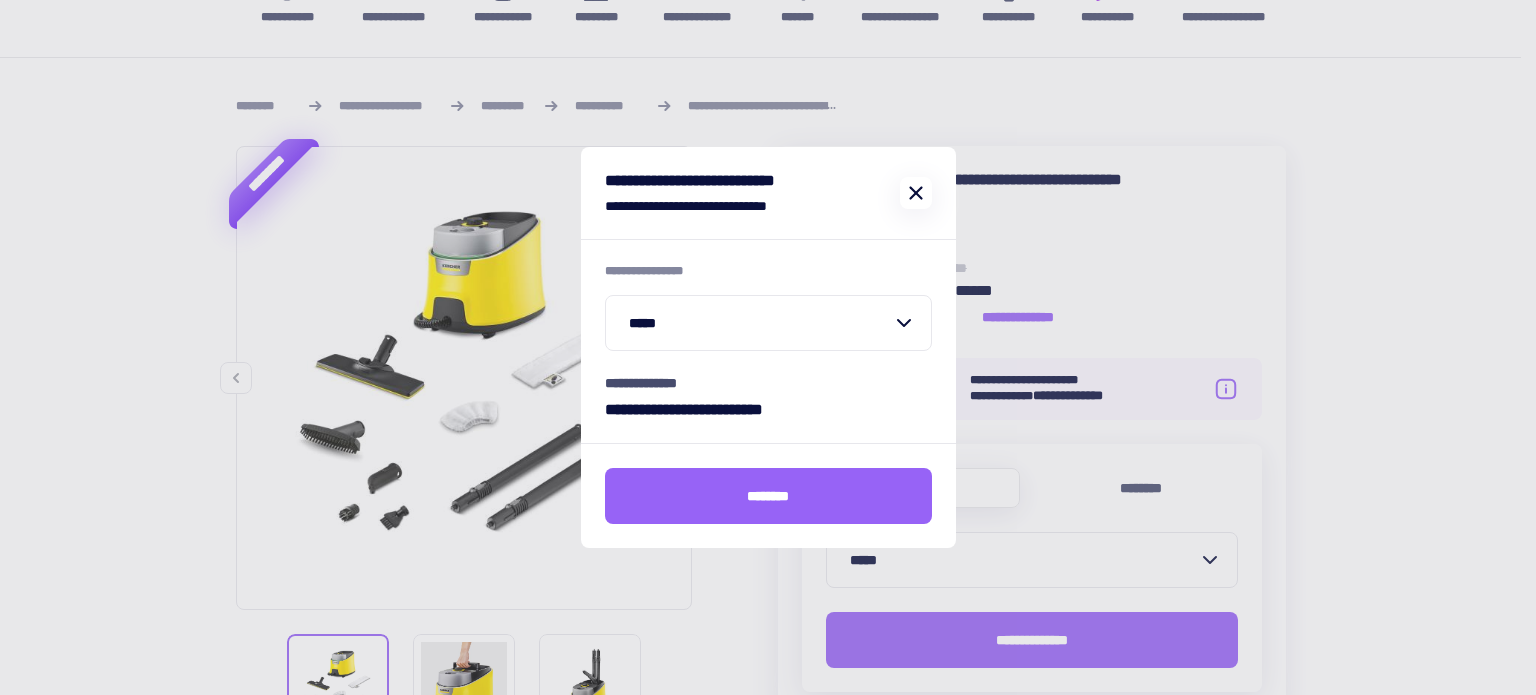 click 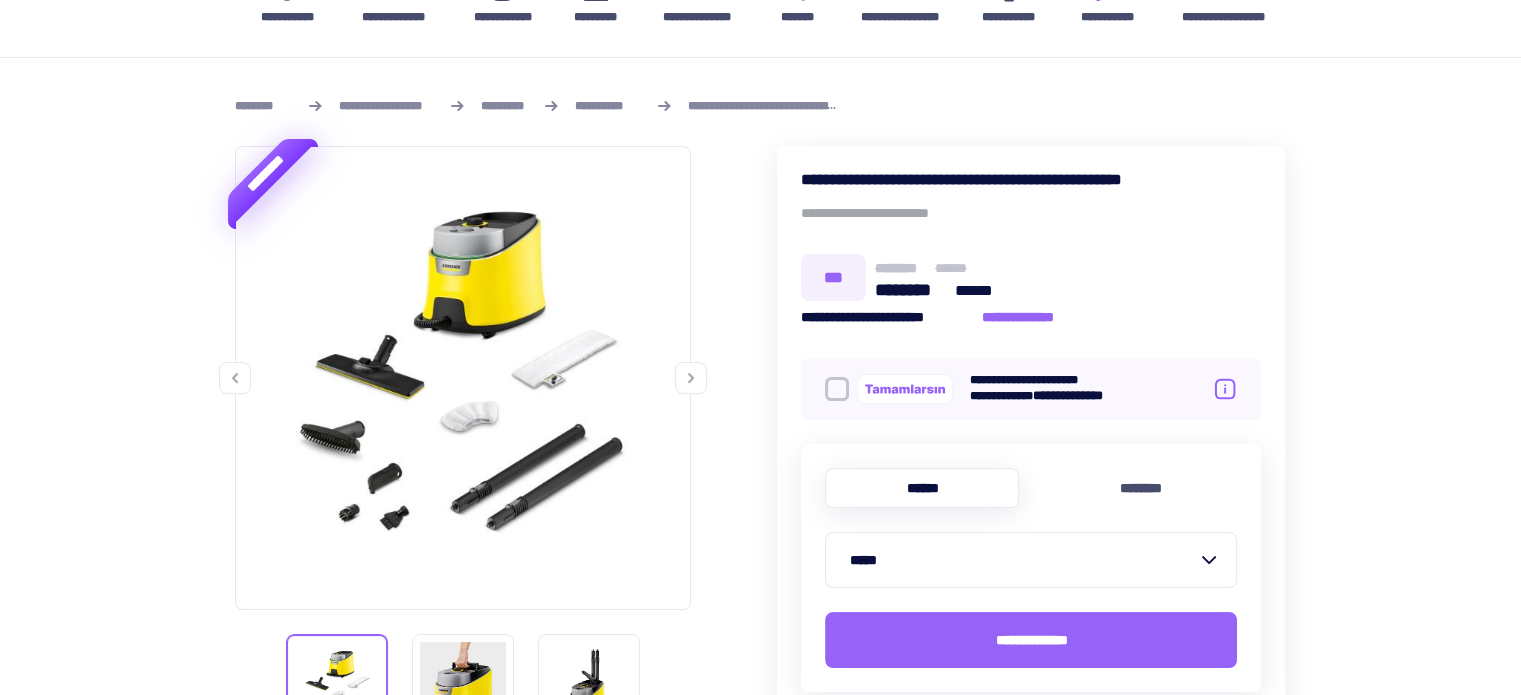 click on "**********" at bounding box center (739, 106) 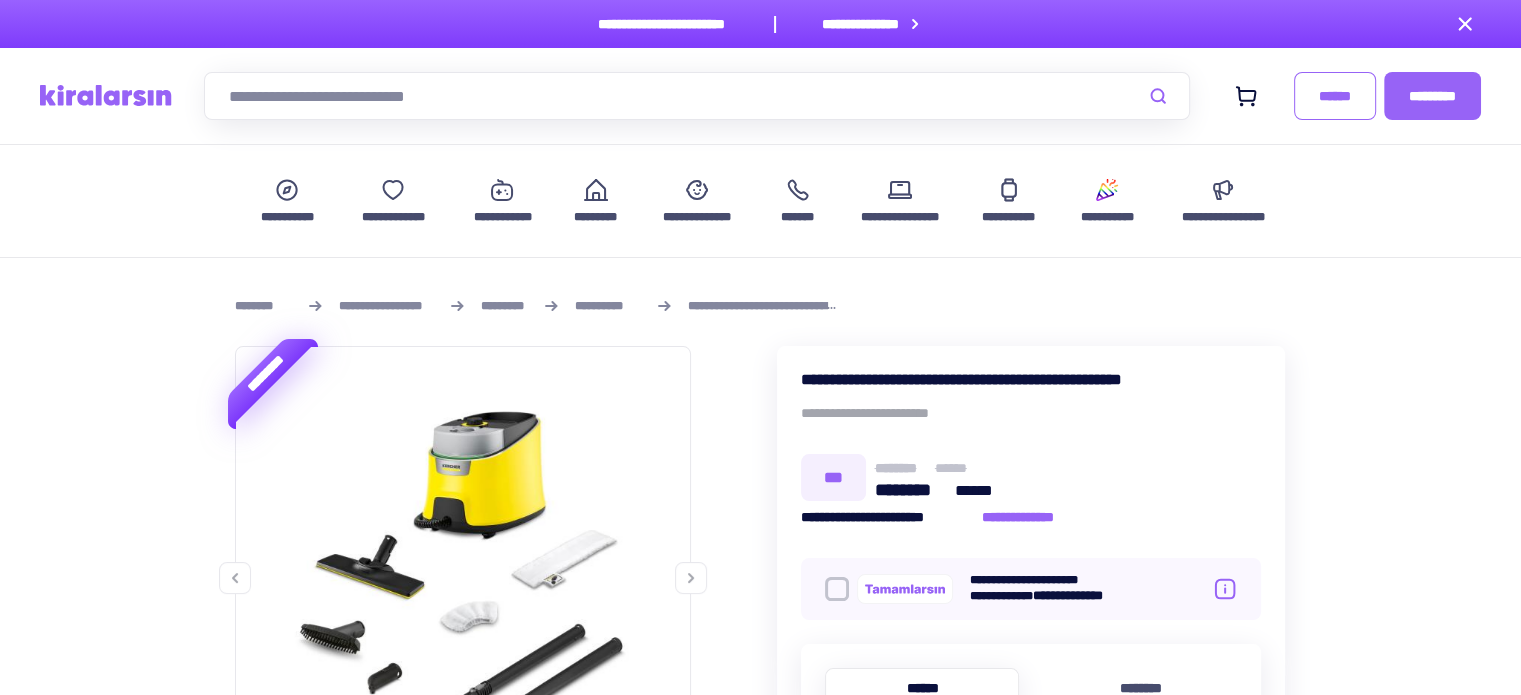 click on "[FIRST] [LAST] [PRODUCT] [VERSION]" at bounding box center (760, 306) 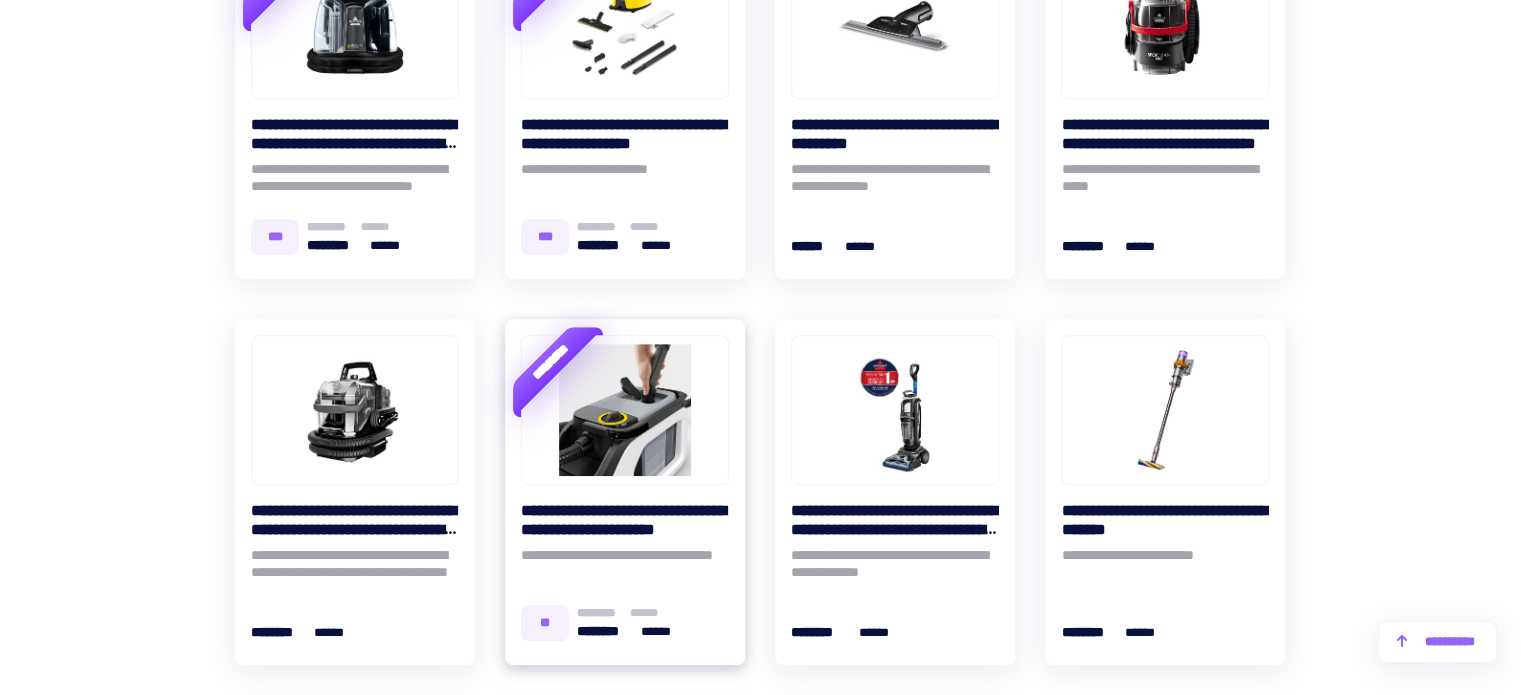 scroll, scrollTop: 1400, scrollLeft: 0, axis: vertical 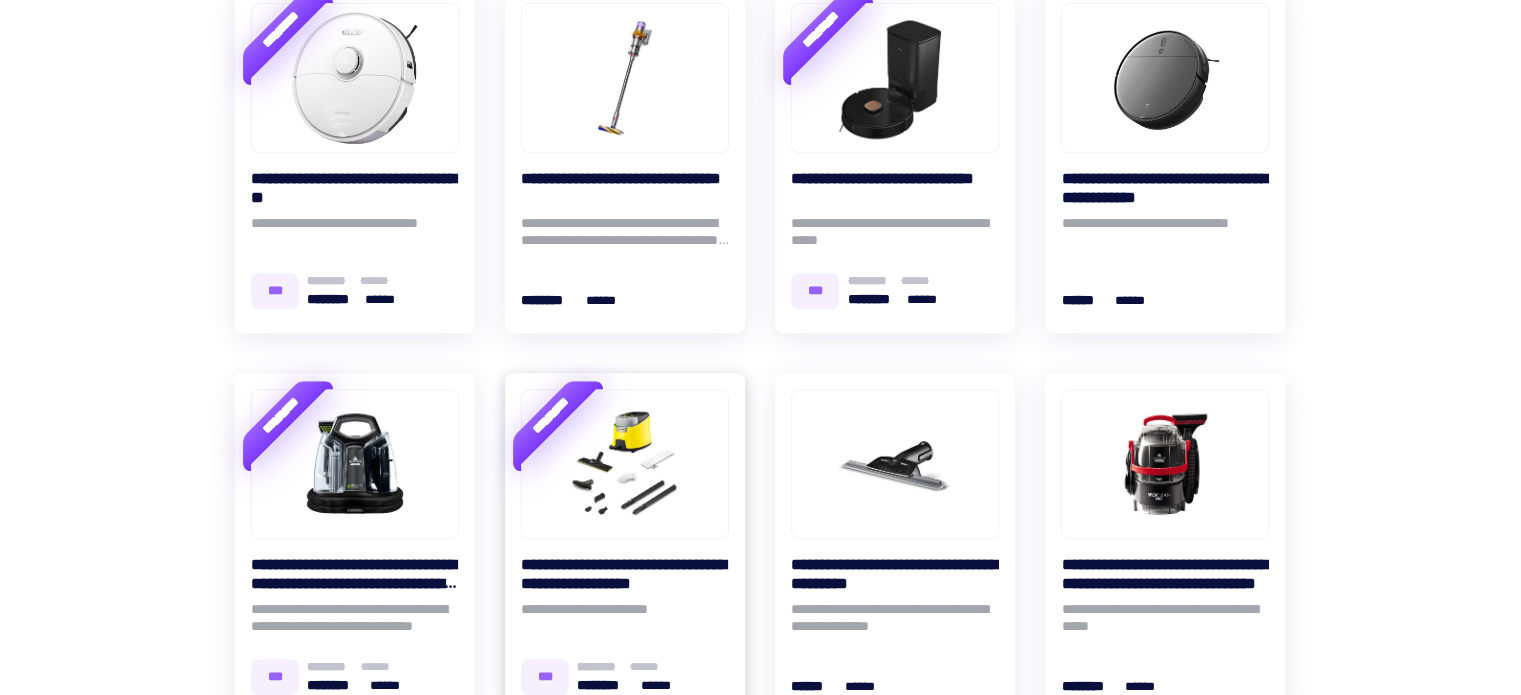 click at bounding box center [625, 464] 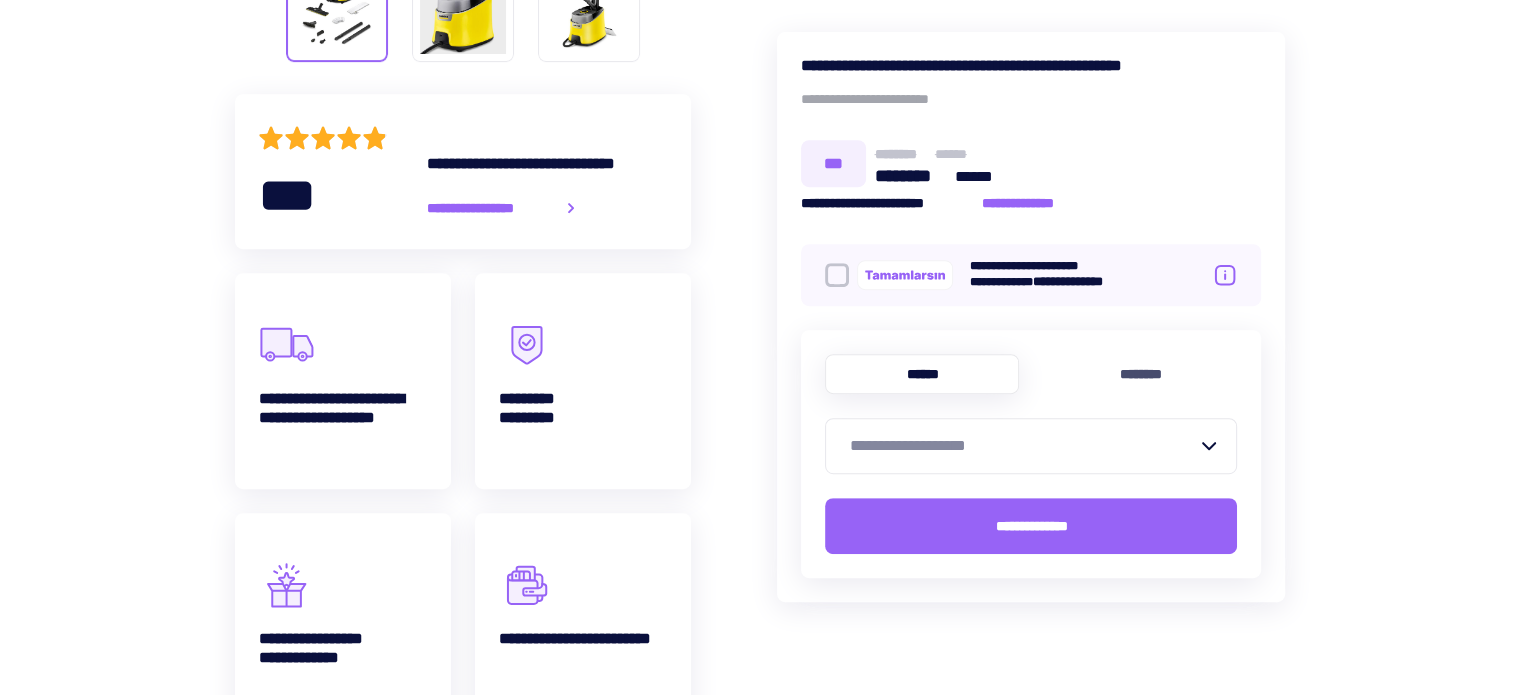 scroll, scrollTop: 0, scrollLeft: 0, axis: both 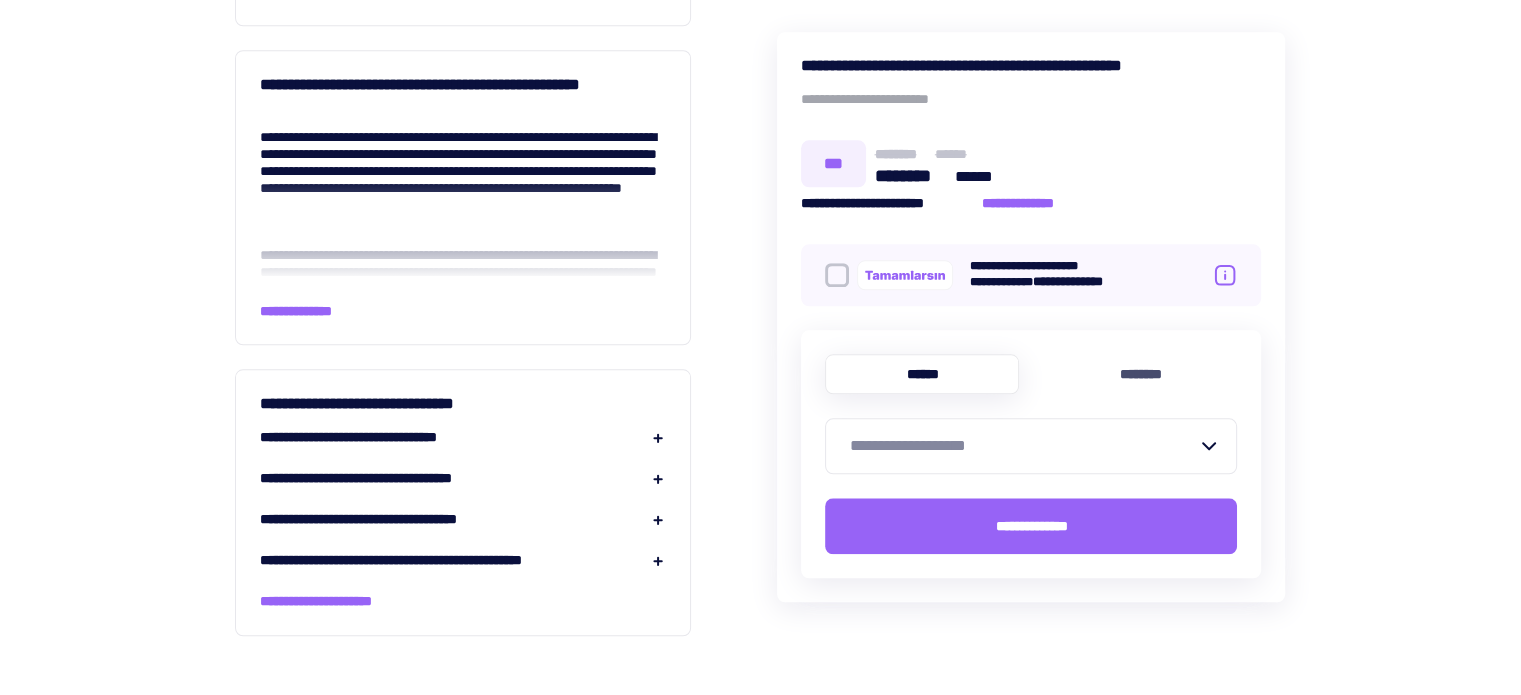 click on "**********" at bounding box center [378, 437] 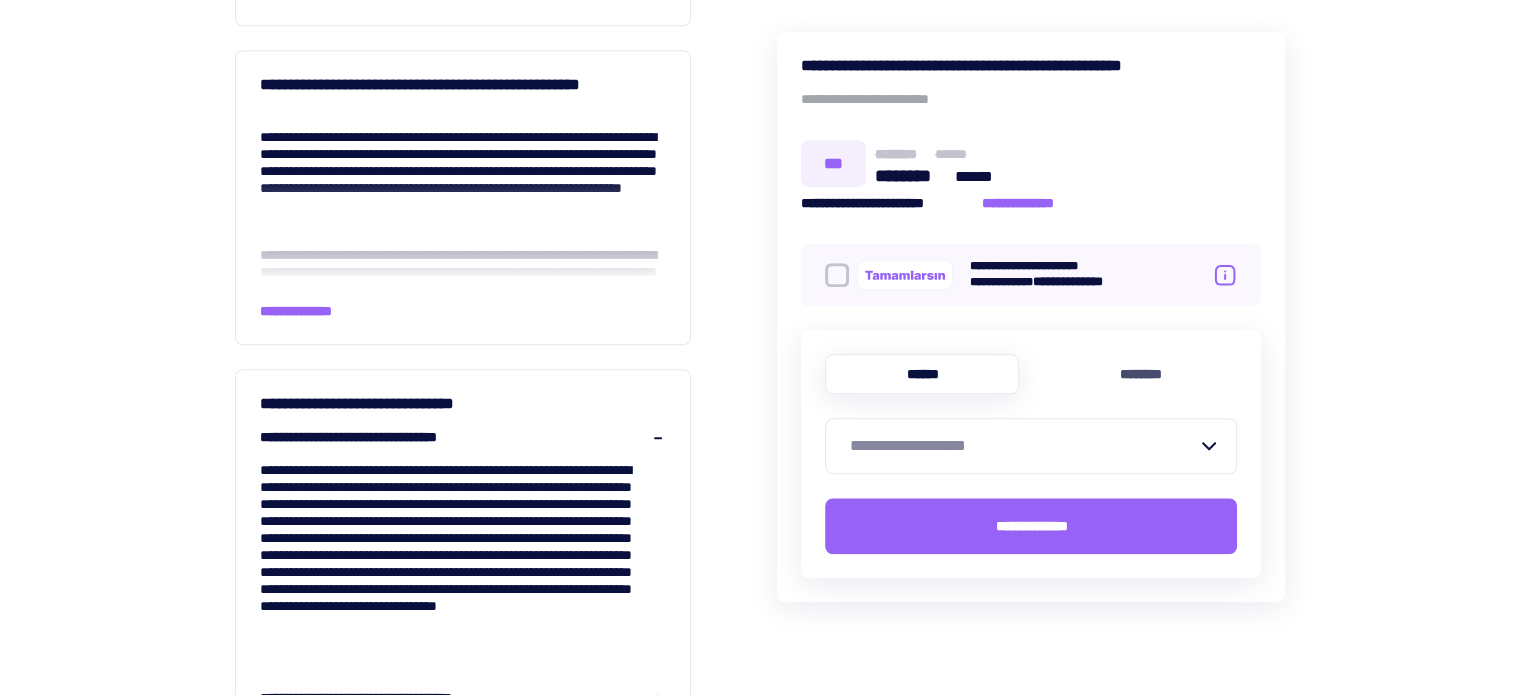 click on "**********" at bounding box center (378, 437) 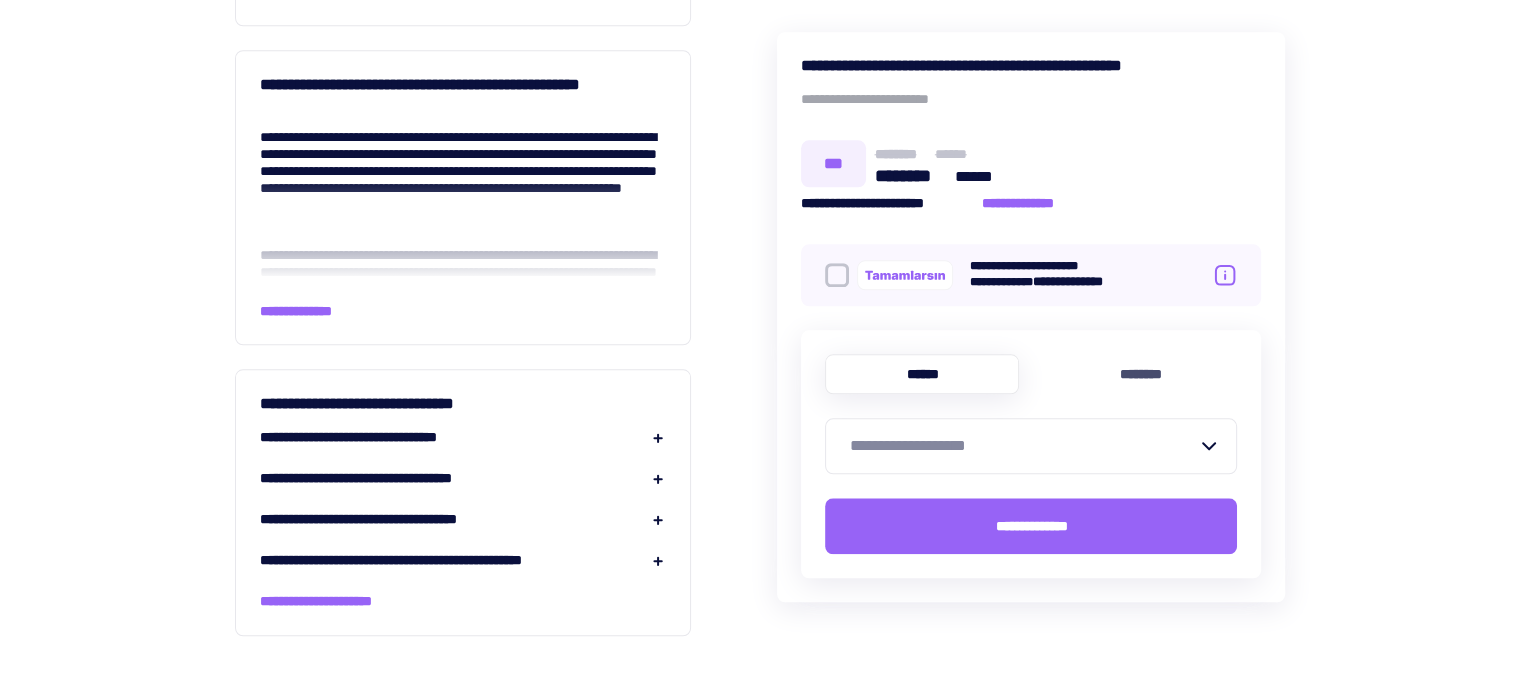 click on "**********" at bounding box center (391, 478) 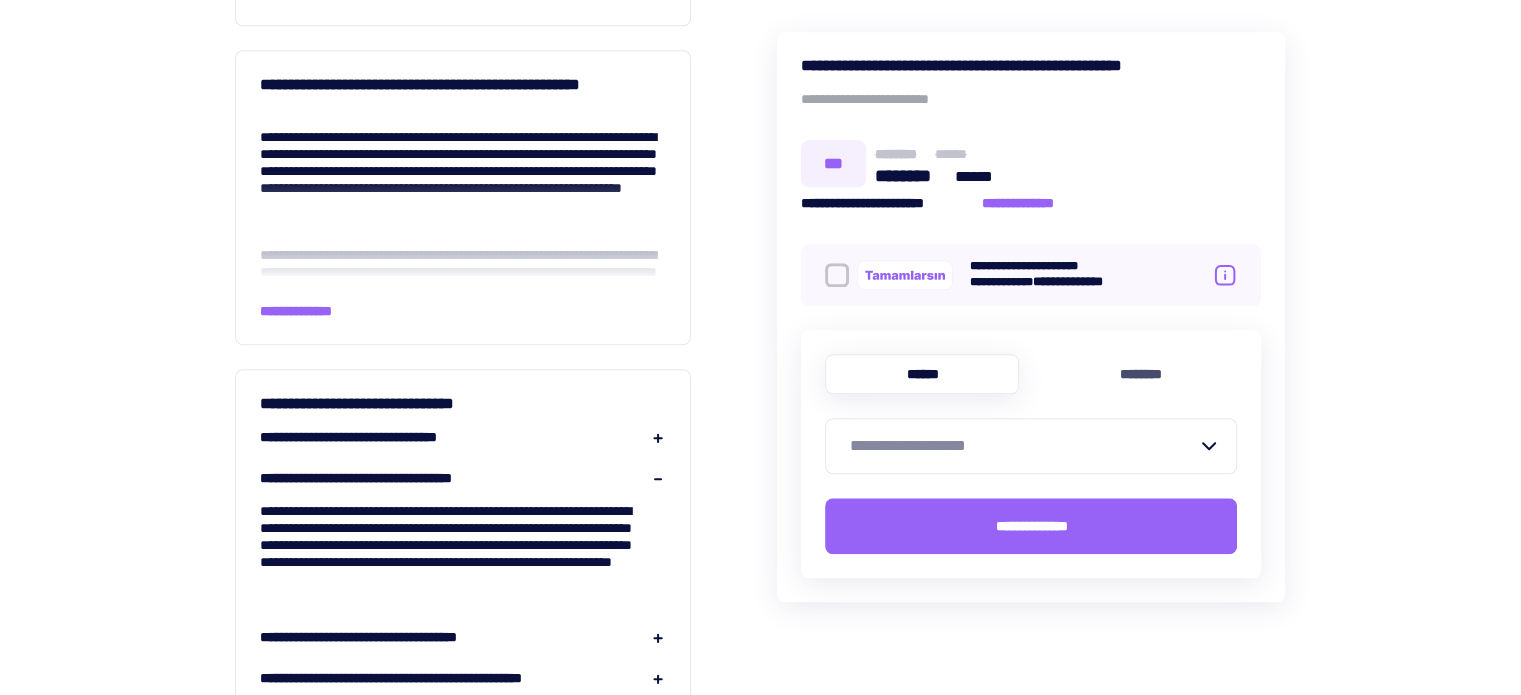 click on "**********" at bounding box center (391, 478) 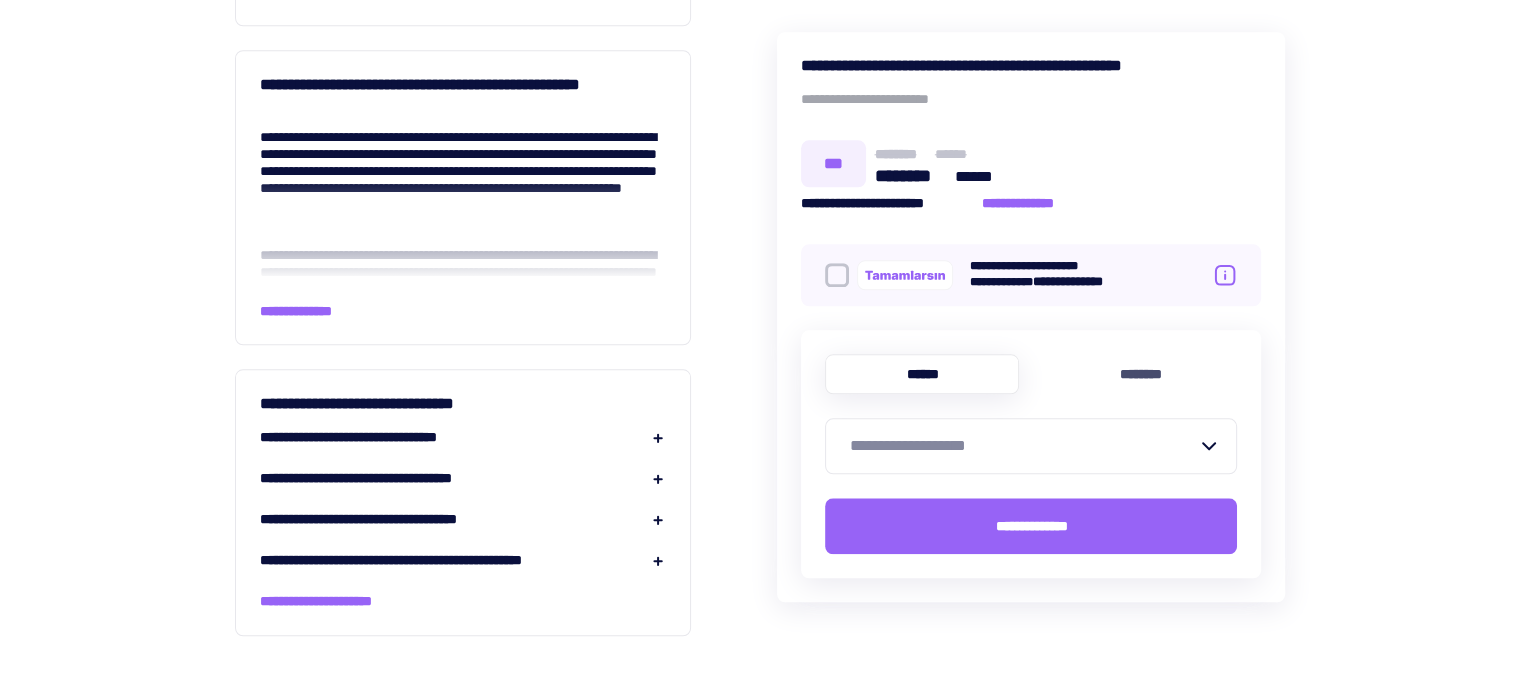 click on "**********" at bounding box center (311, 311) 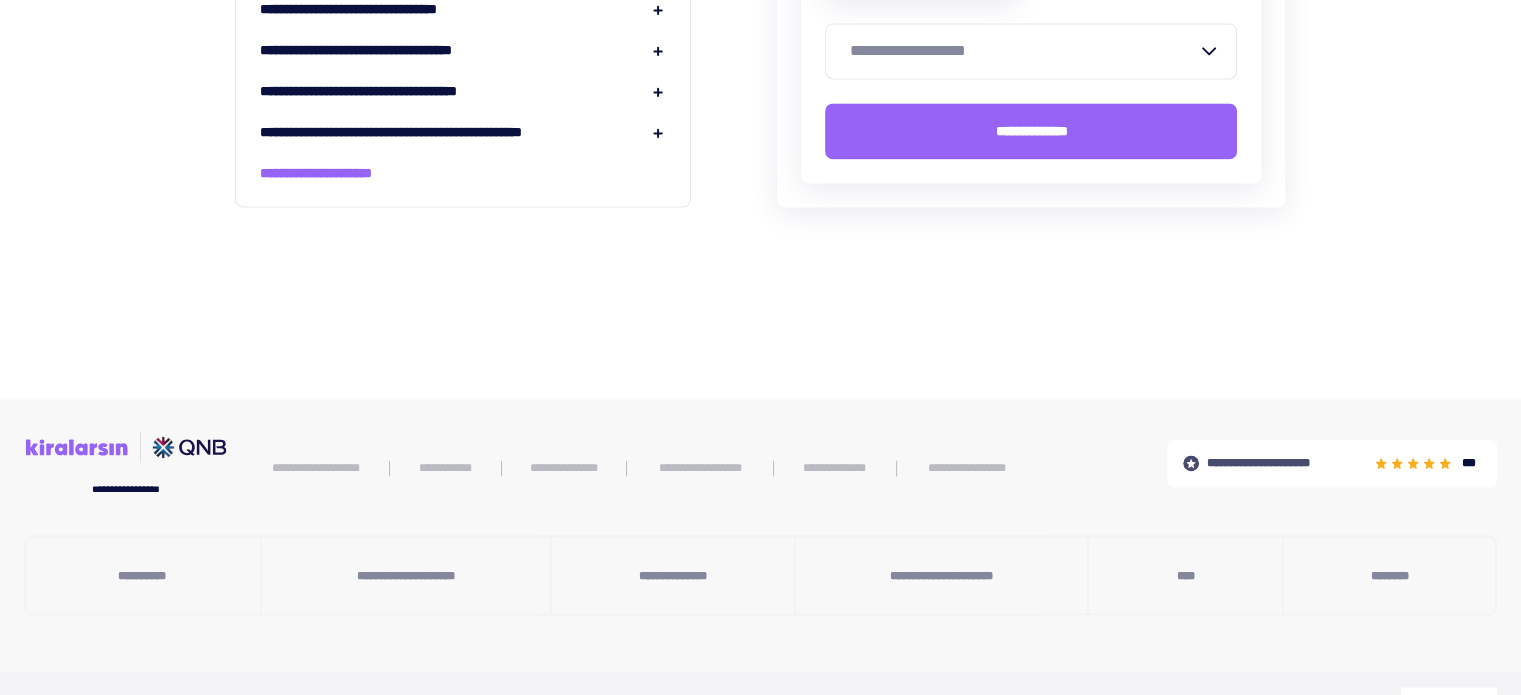 scroll, scrollTop: 2970, scrollLeft: 0, axis: vertical 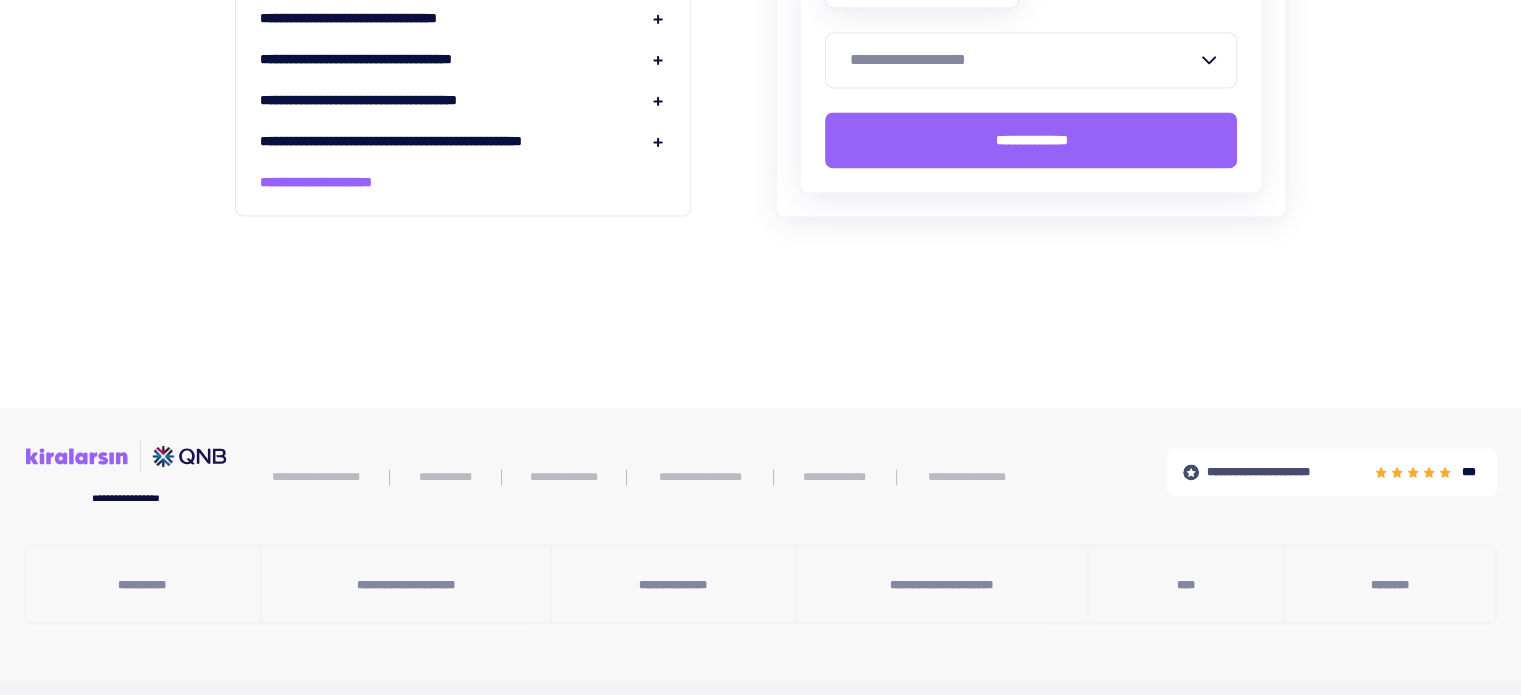 click on "**********" at bounding box center [1286, 472] 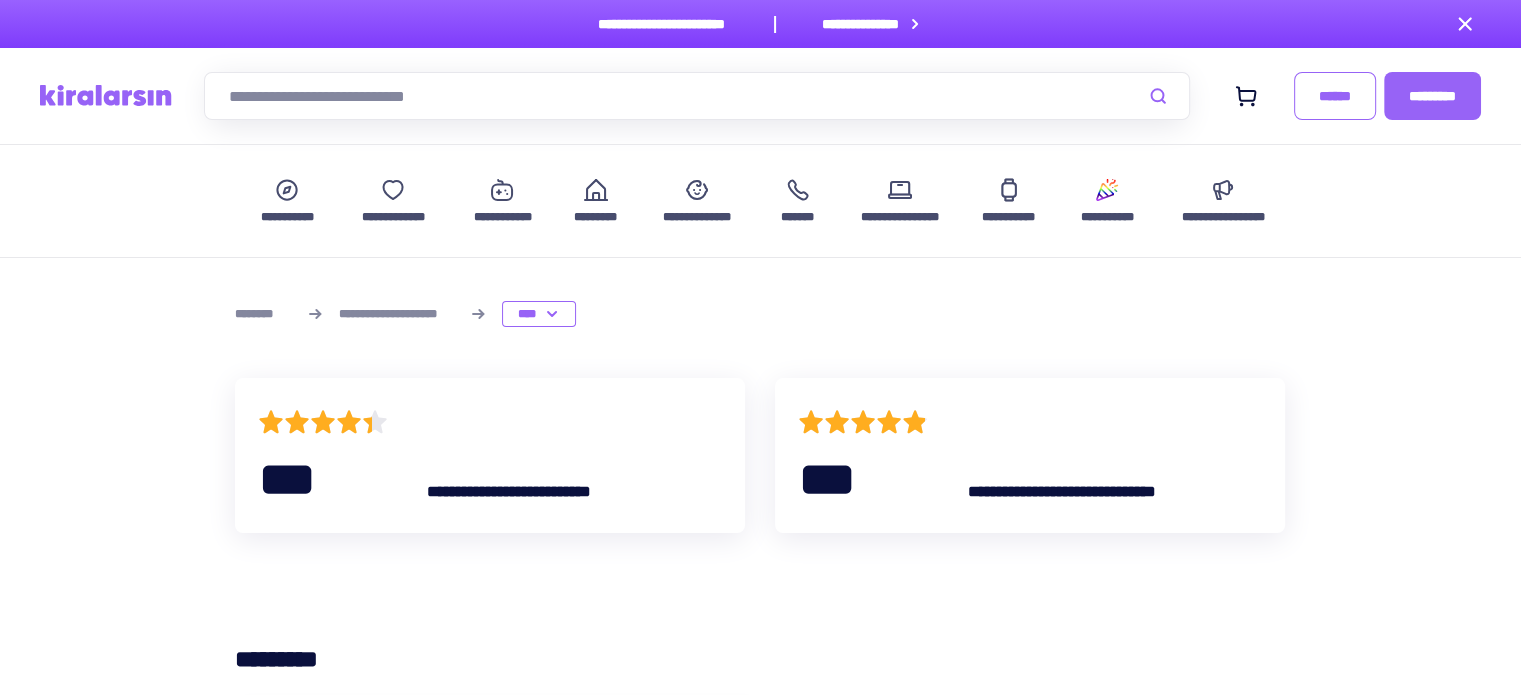 scroll, scrollTop: 608, scrollLeft: 0, axis: vertical 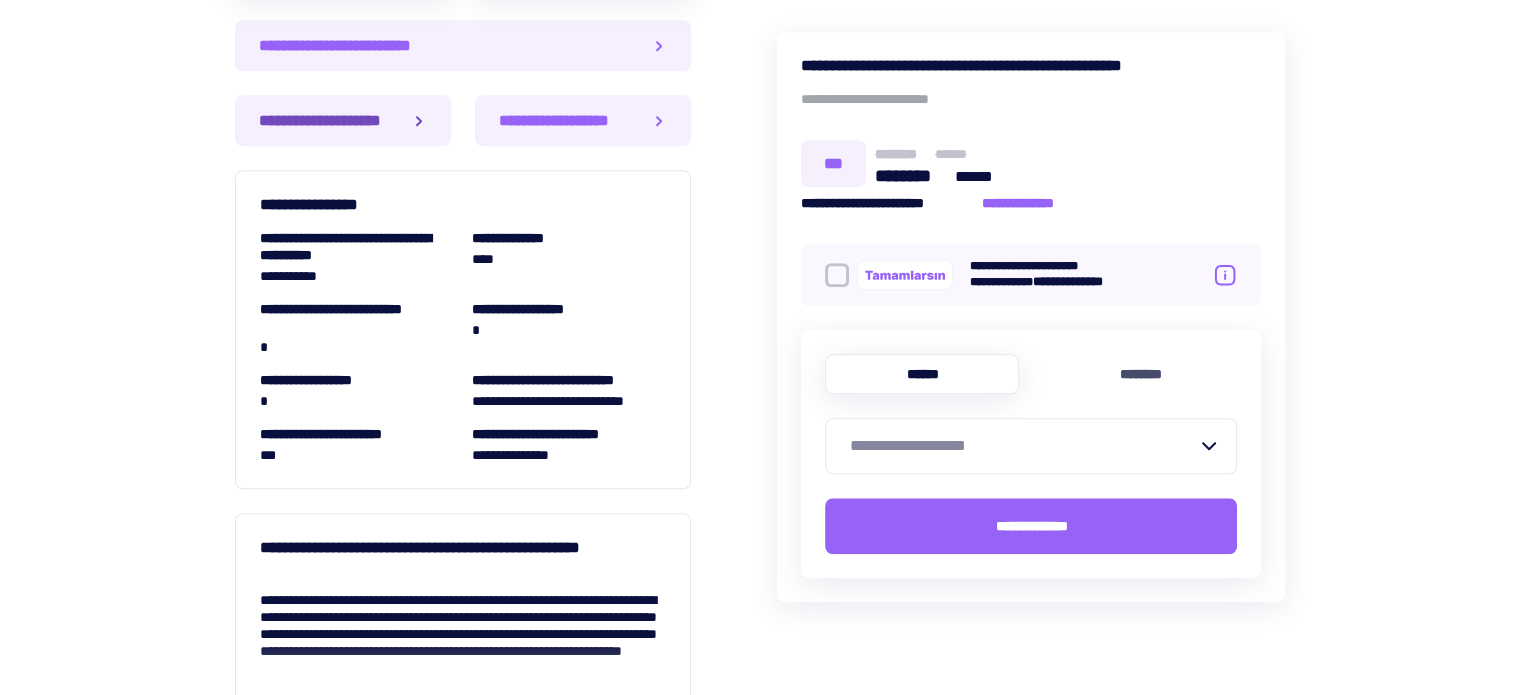 click on "**********" at bounding box center (331, 120) 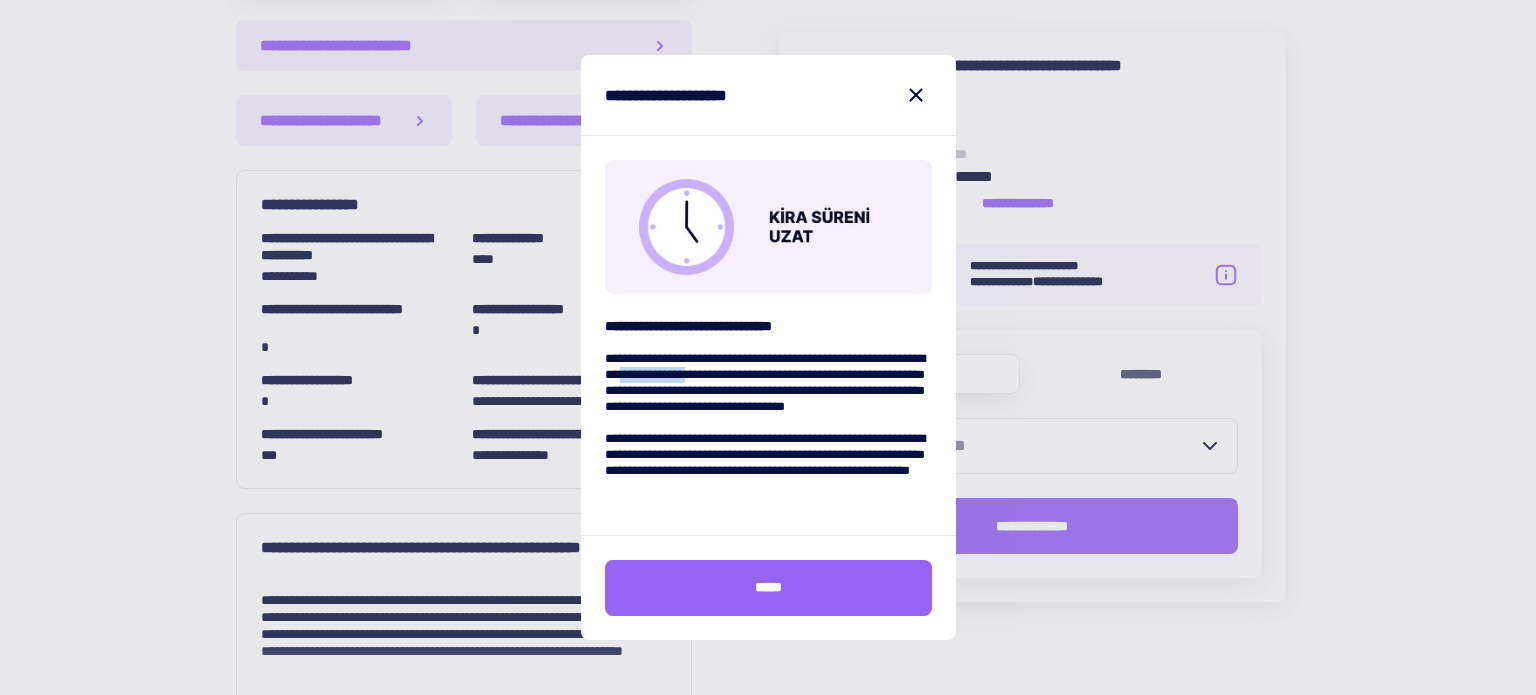 drag, startPoint x: 804, startPoint y: 376, endPoint x: 817, endPoint y: 379, distance: 13.341664 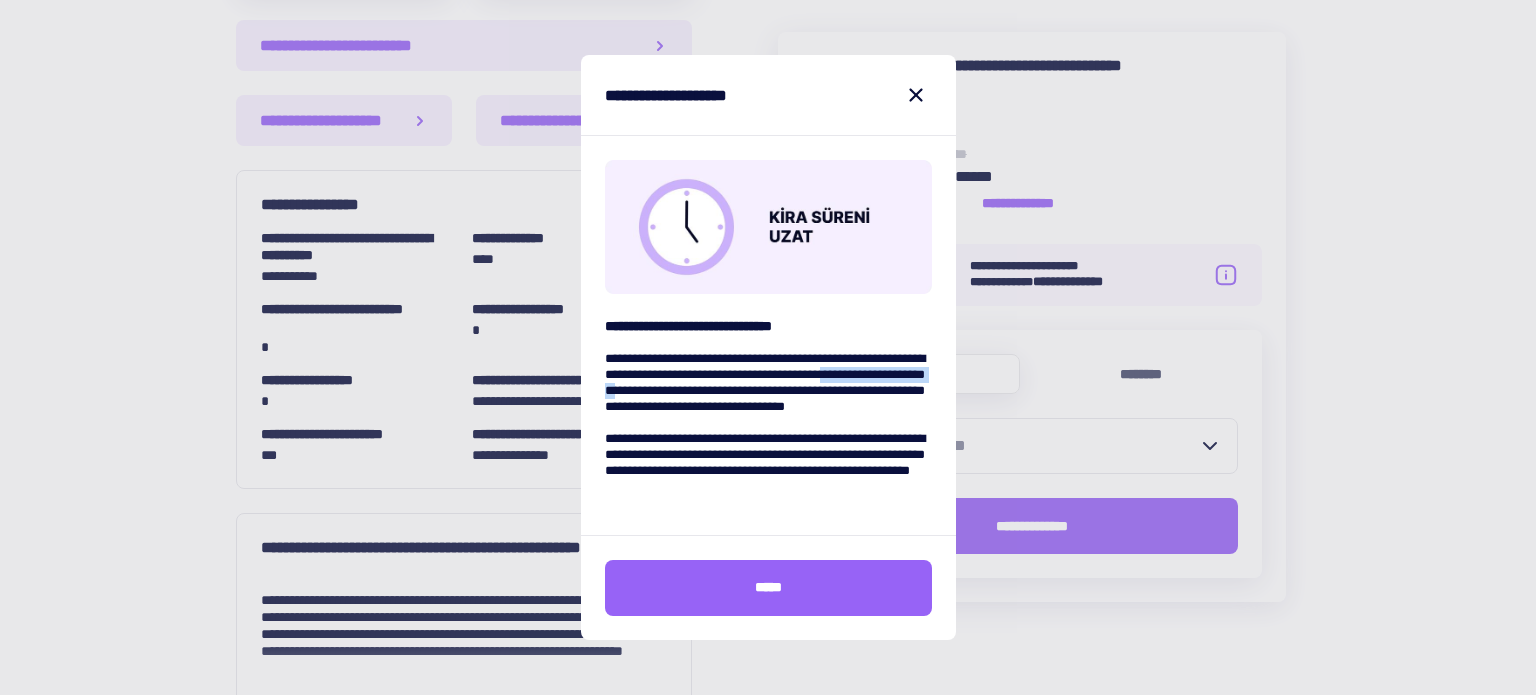 drag, startPoint x: 749, startPoint y: 393, endPoint x: 844, endPoint y: 395, distance: 95.02105 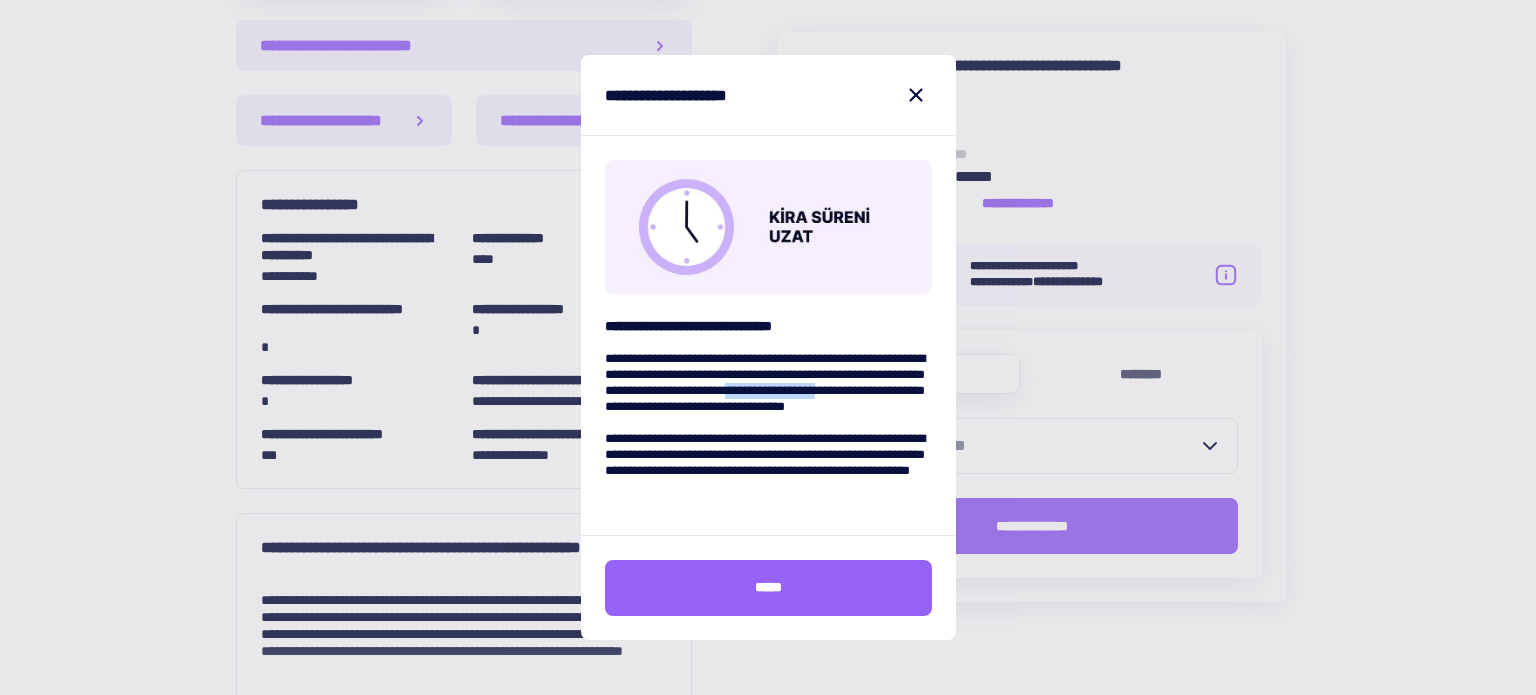 drag, startPoint x: 694, startPoint y: 398, endPoint x: 779, endPoint y: 400, distance: 85.02353 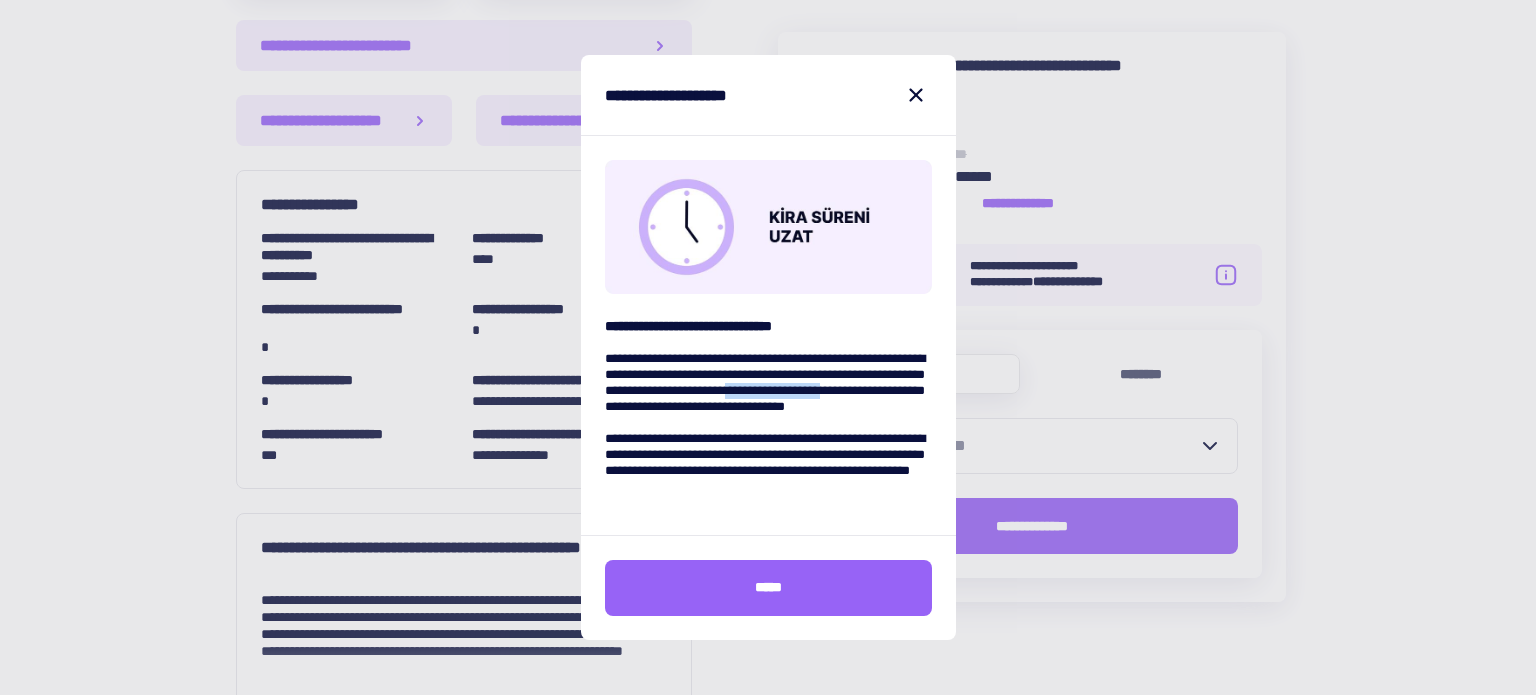 click on "[FIRST] [LAST]" at bounding box center (768, 431) 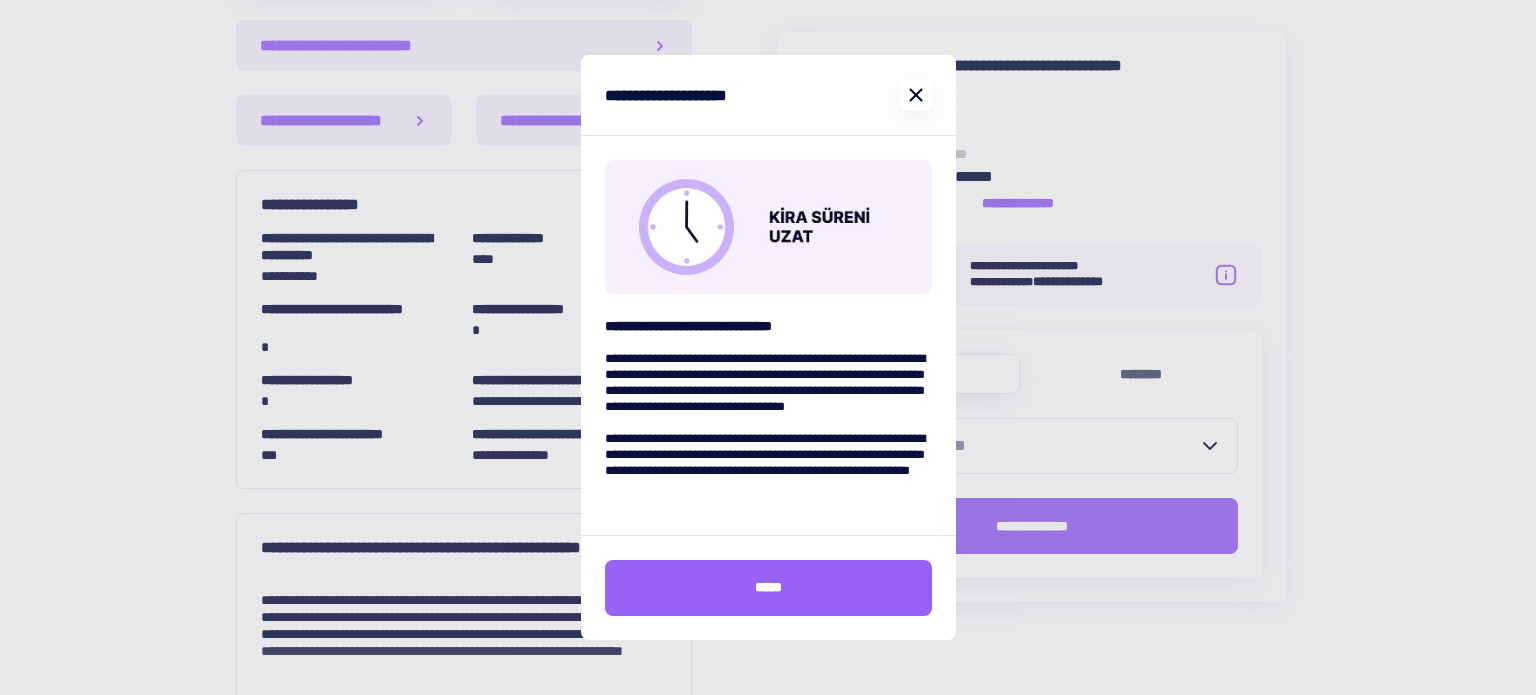 click 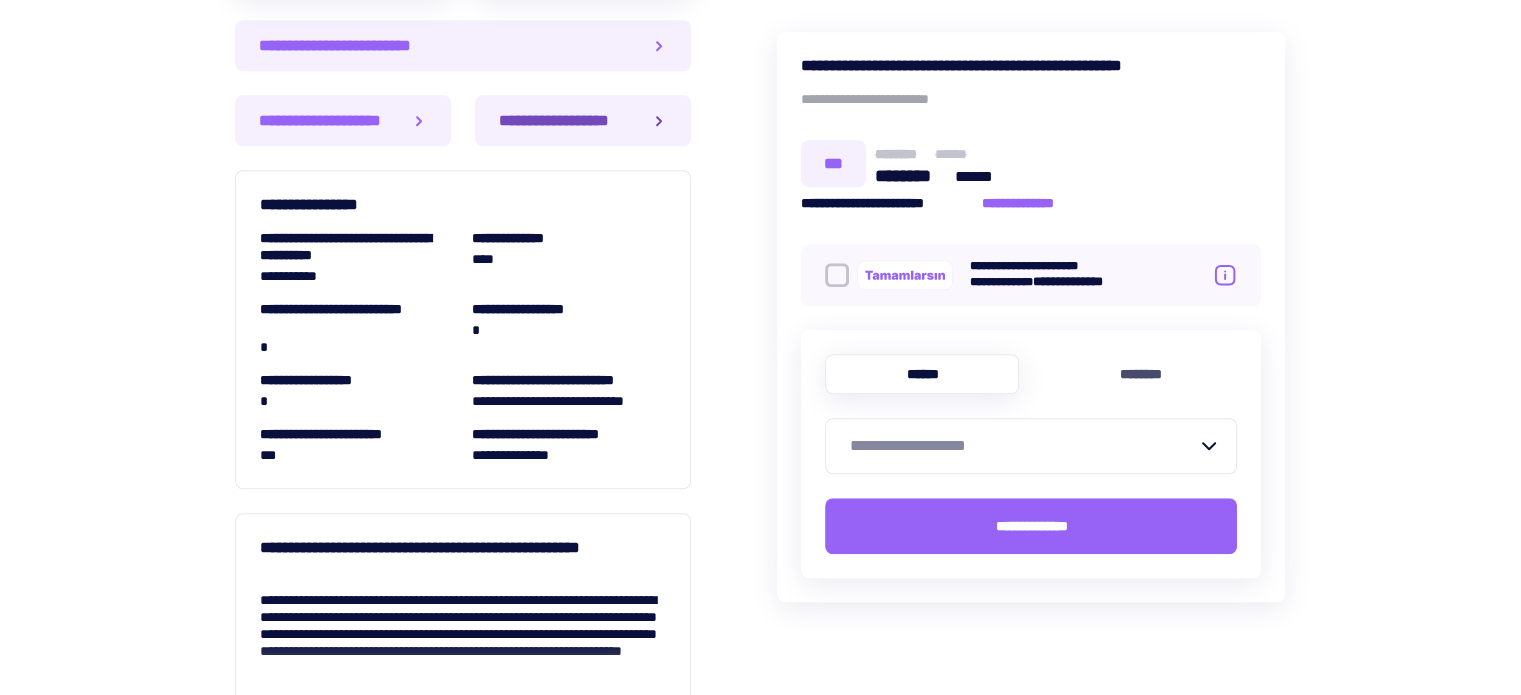 click on "**********" at bounding box center [562, 120] 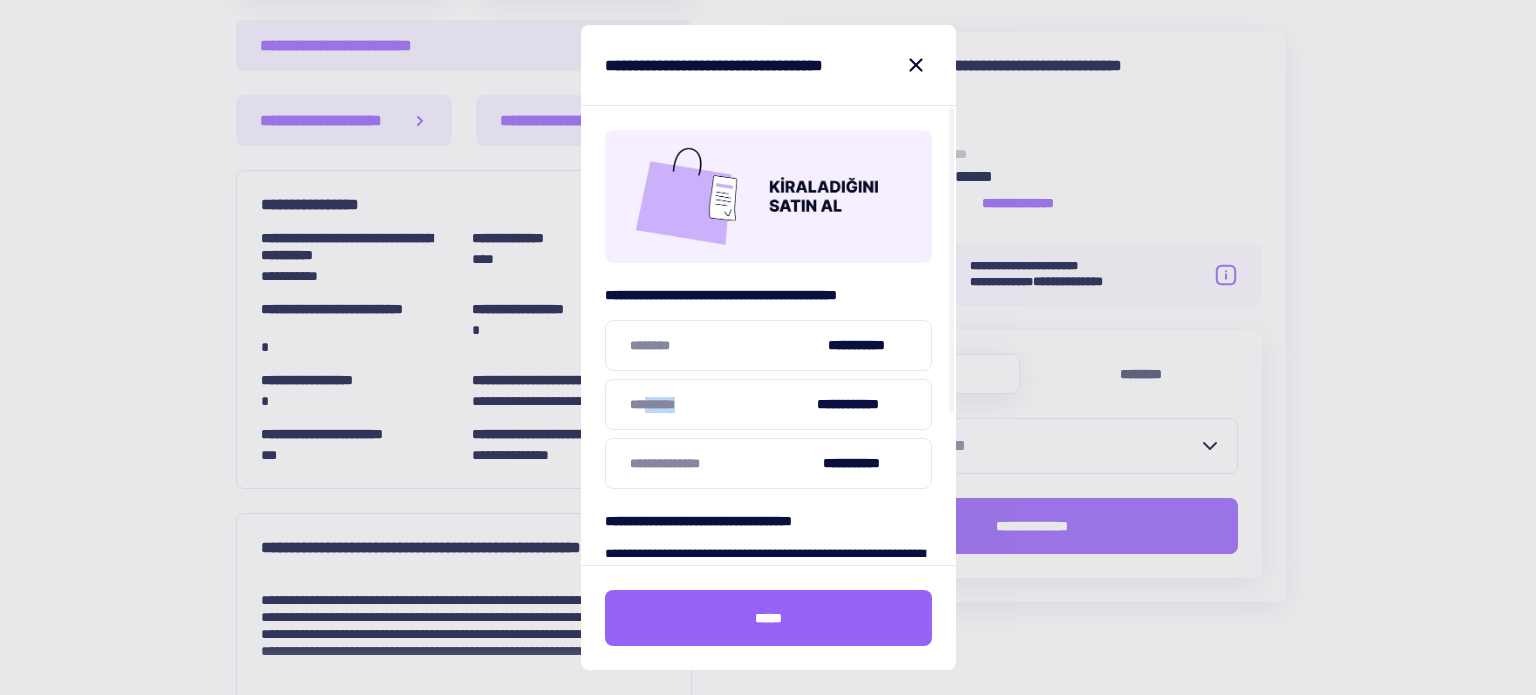 drag, startPoint x: 650, startPoint y: 408, endPoint x: 727, endPoint y: 411, distance: 77.05842 